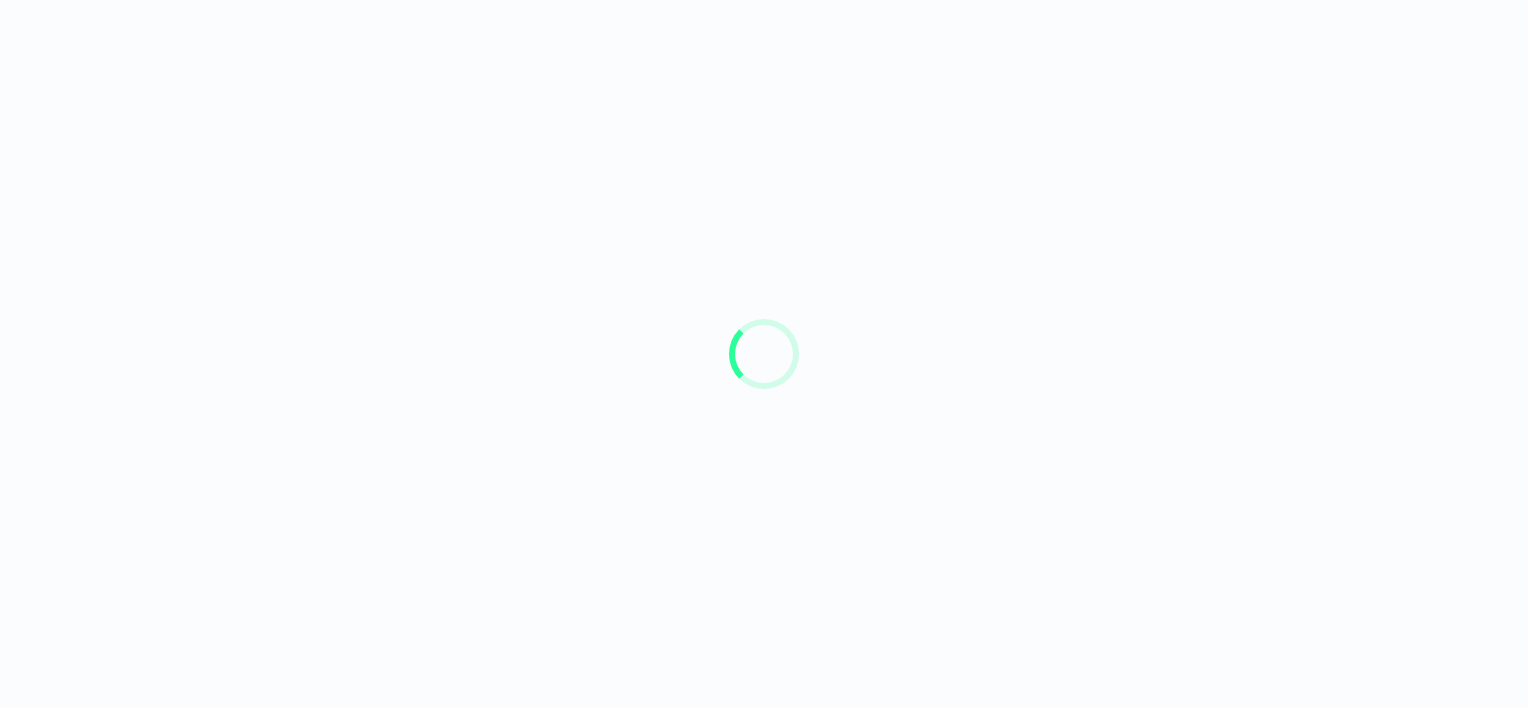 scroll, scrollTop: 0, scrollLeft: 0, axis: both 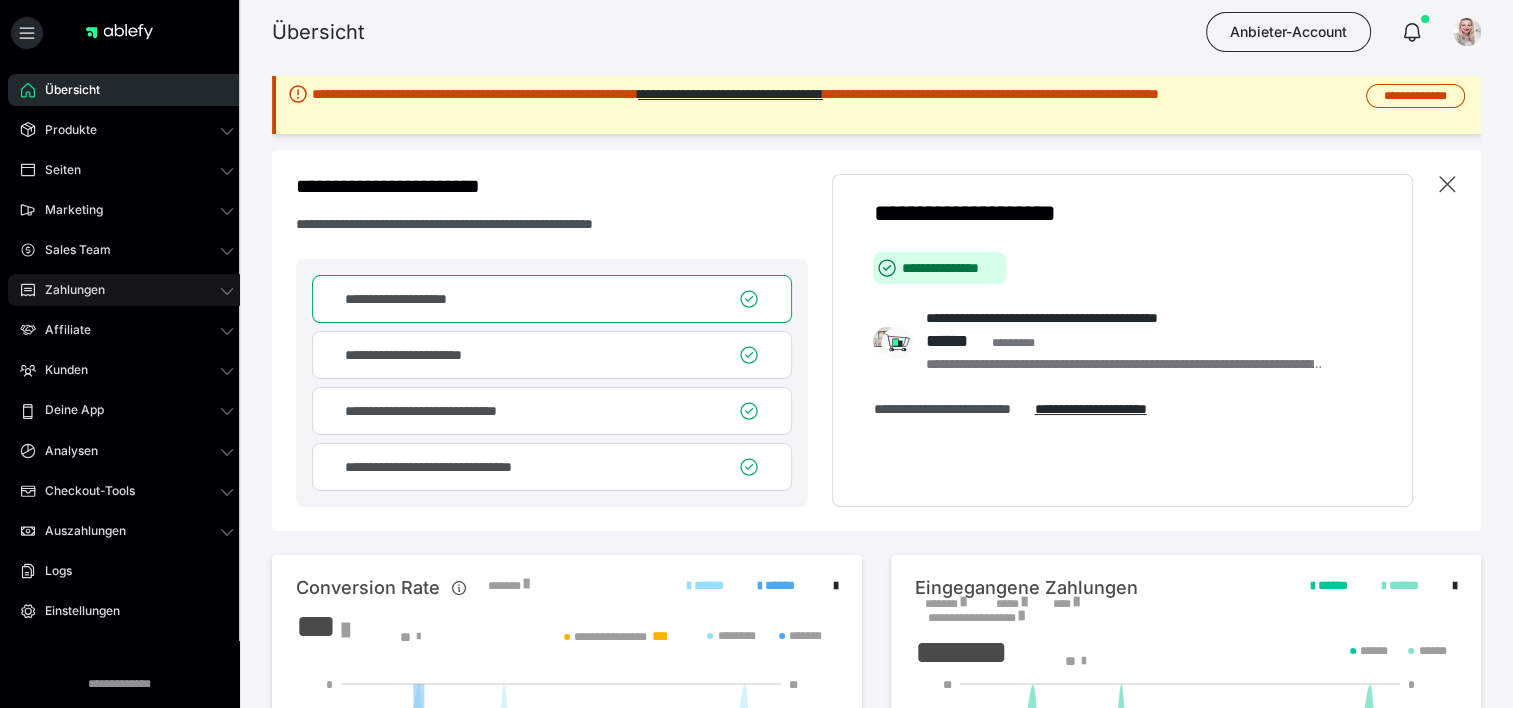 click on "Zahlungen" at bounding box center [127, 290] 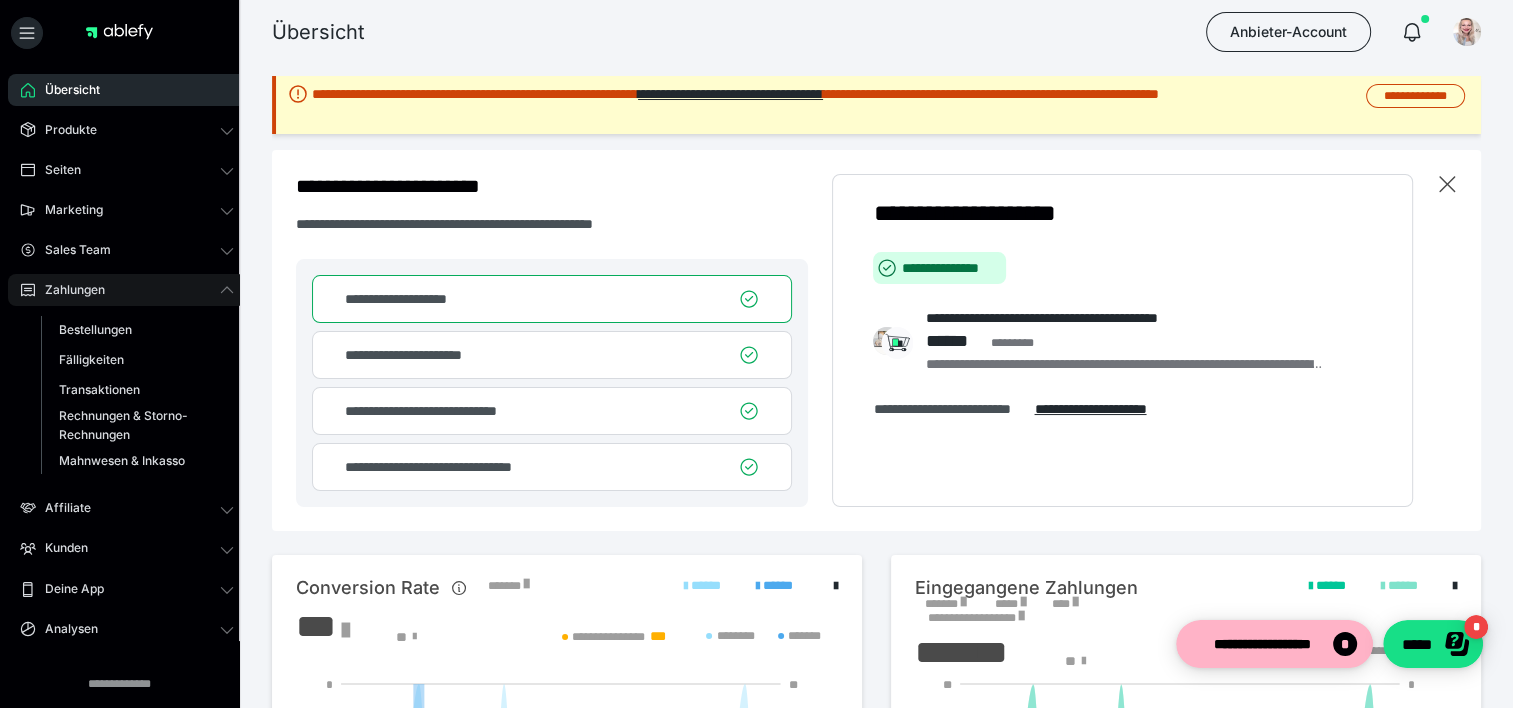 scroll, scrollTop: 0, scrollLeft: 0, axis: both 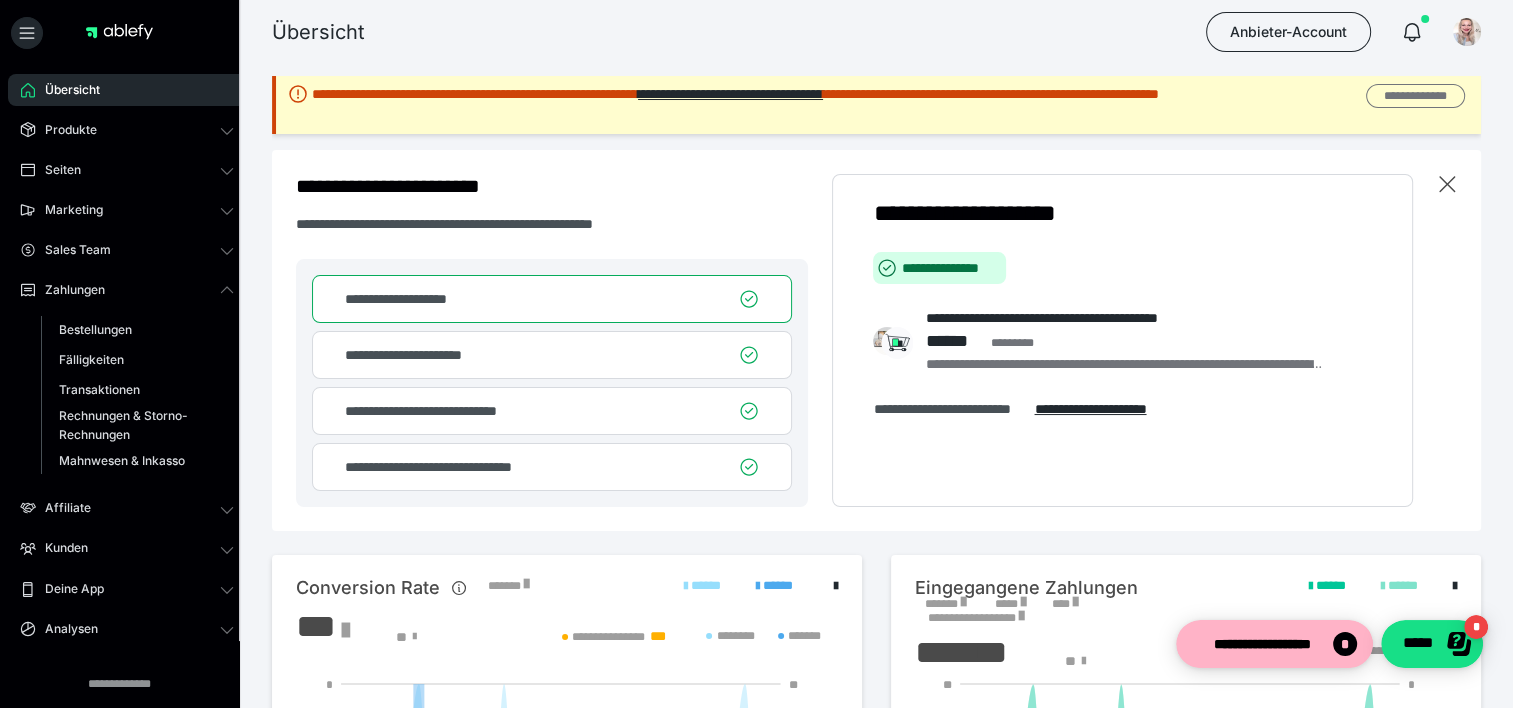 click on "**********" at bounding box center [1415, 96] 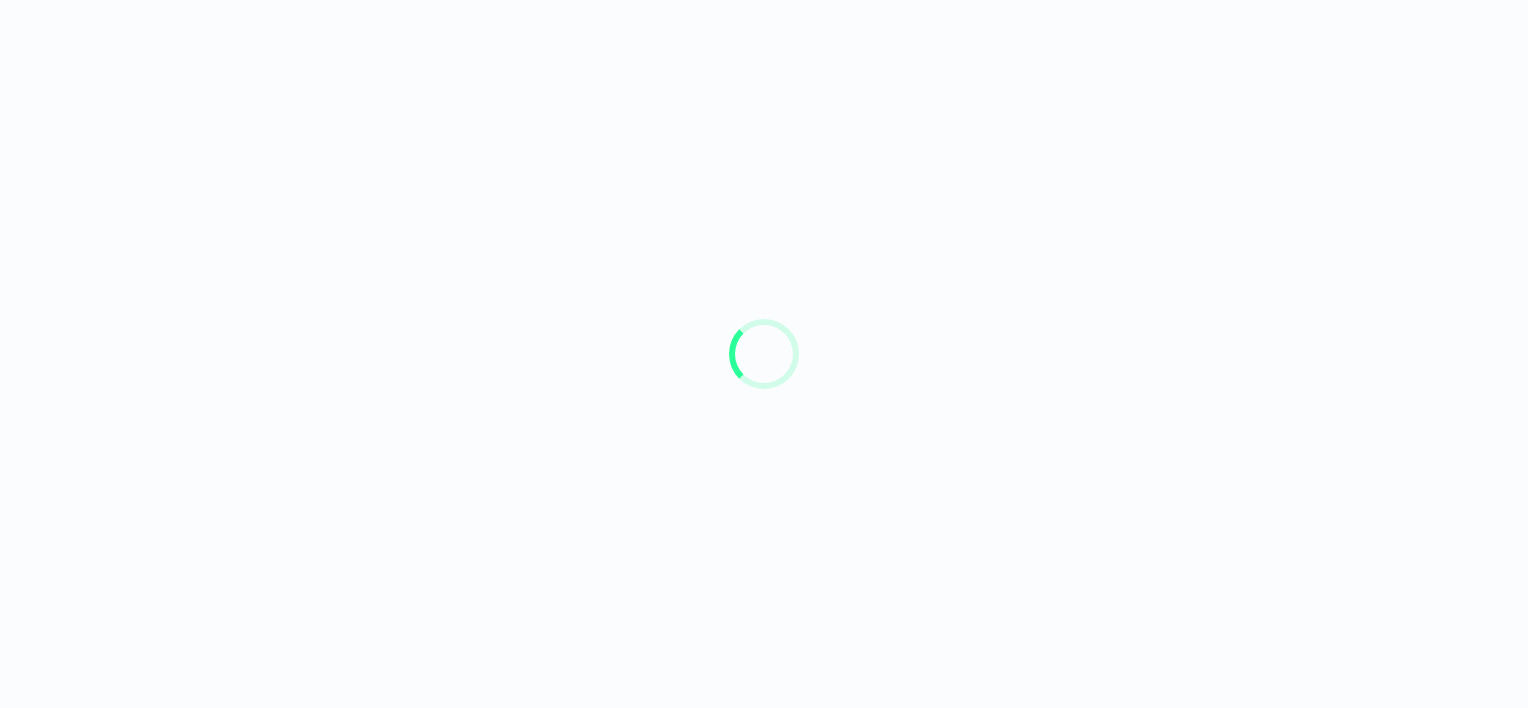 scroll, scrollTop: 0, scrollLeft: 0, axis: both 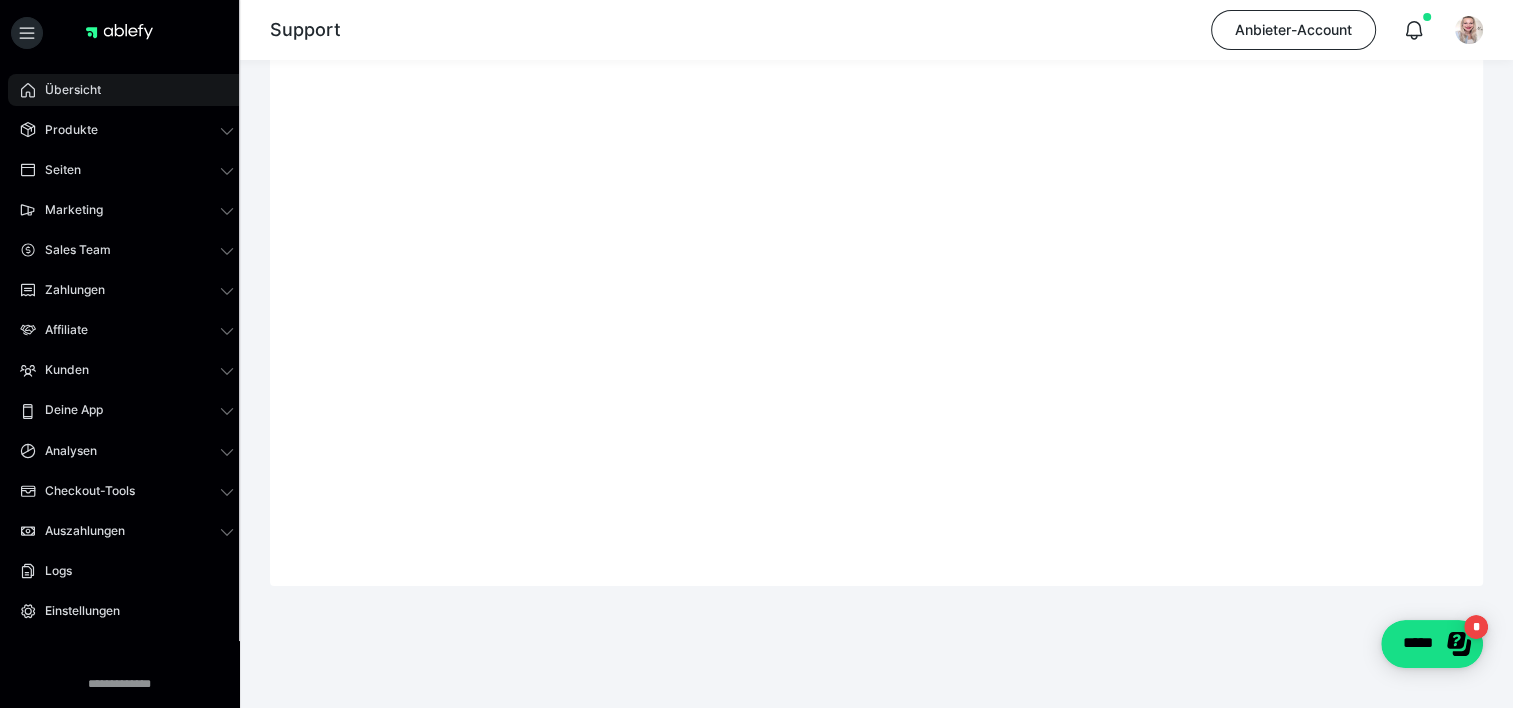 click on "Übersicht" at bounding box center (66, 90) 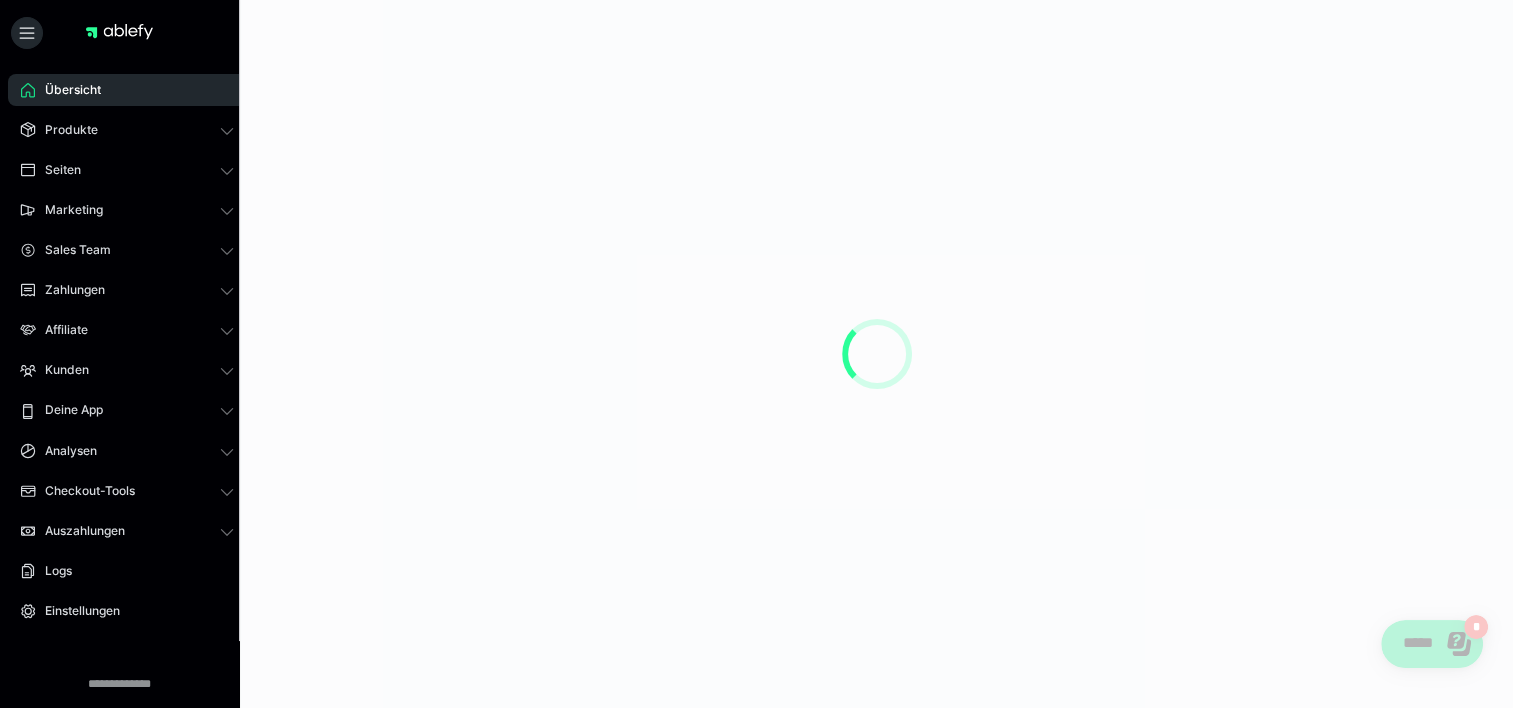 scroll, scrollTop: 0, scrollLeft: 0, axis: both 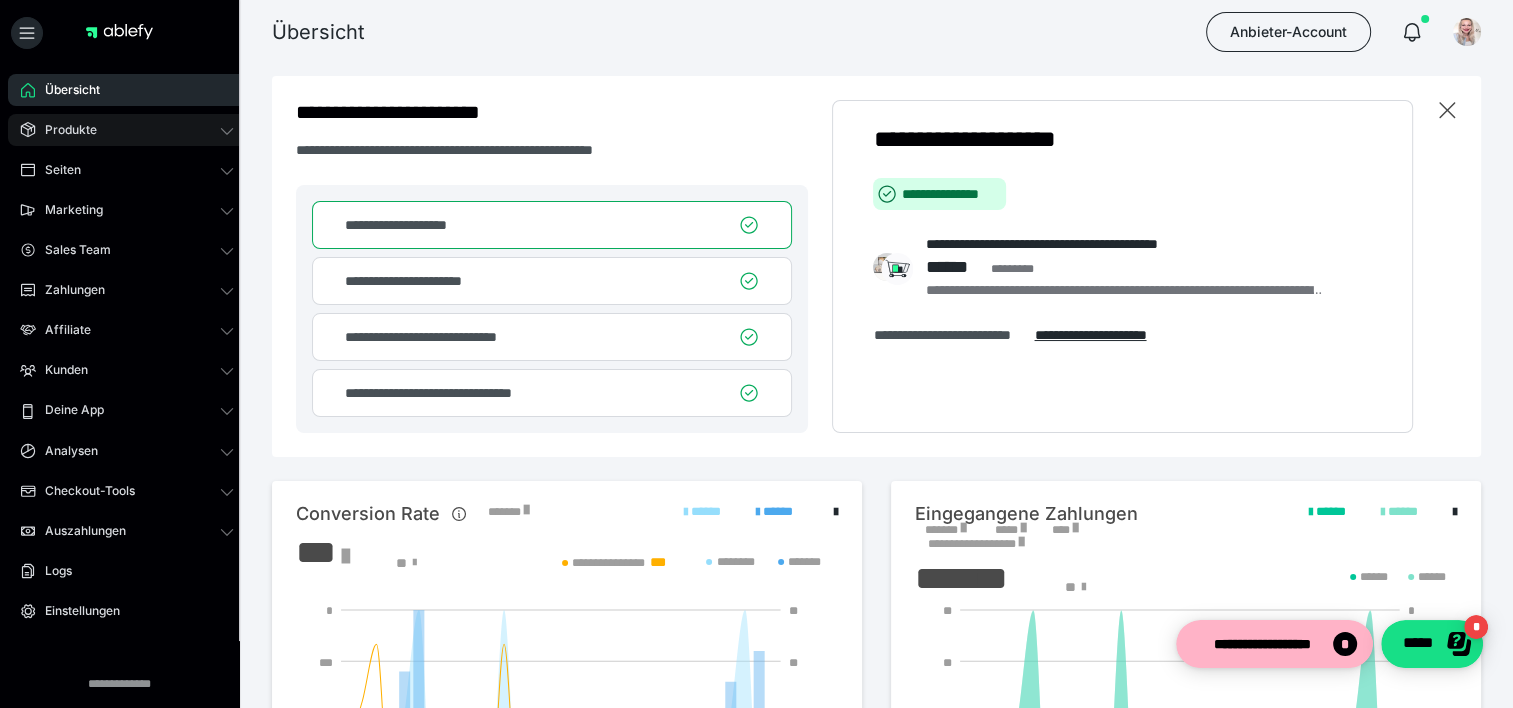 click on "Produkte" at bounding box center (64, 130) 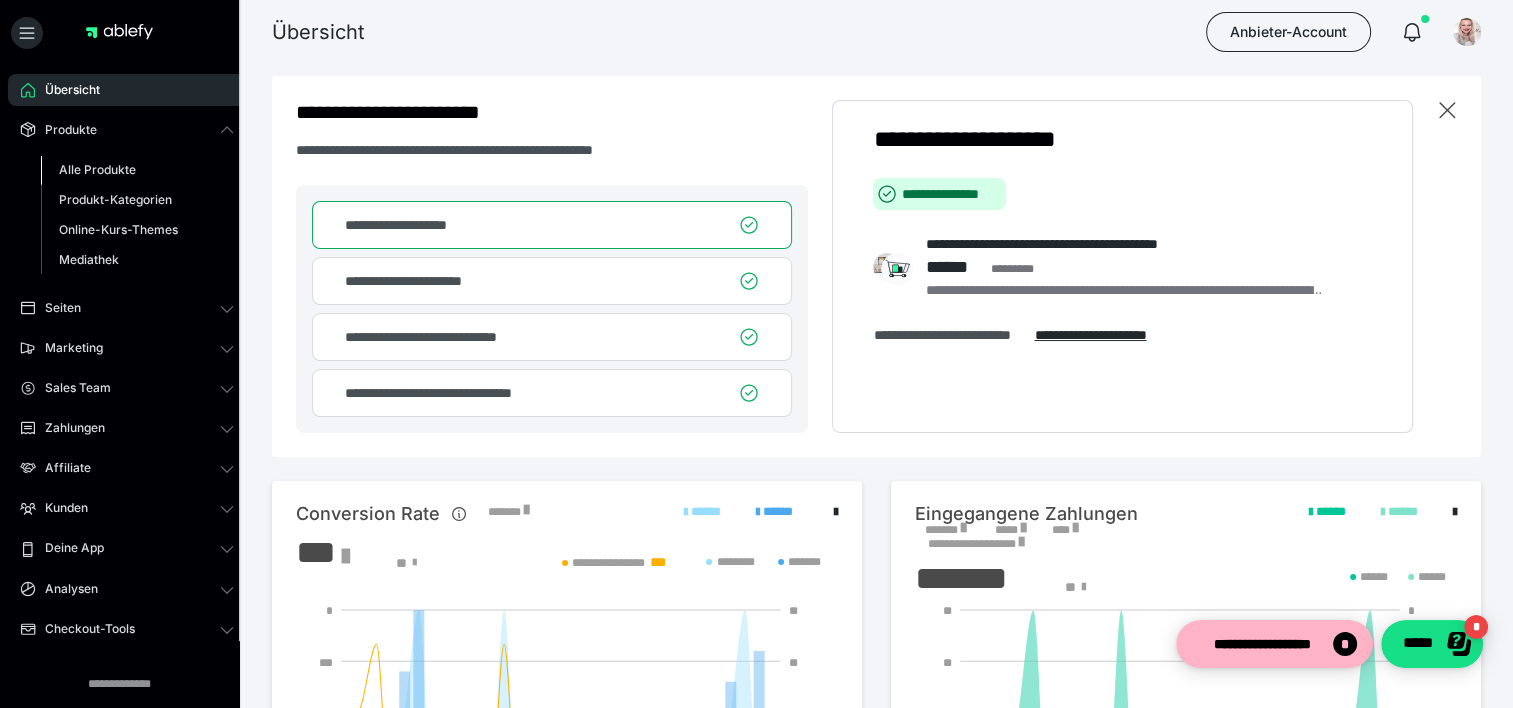 click on "Alle Produkte" at bounding box center [97, 169] 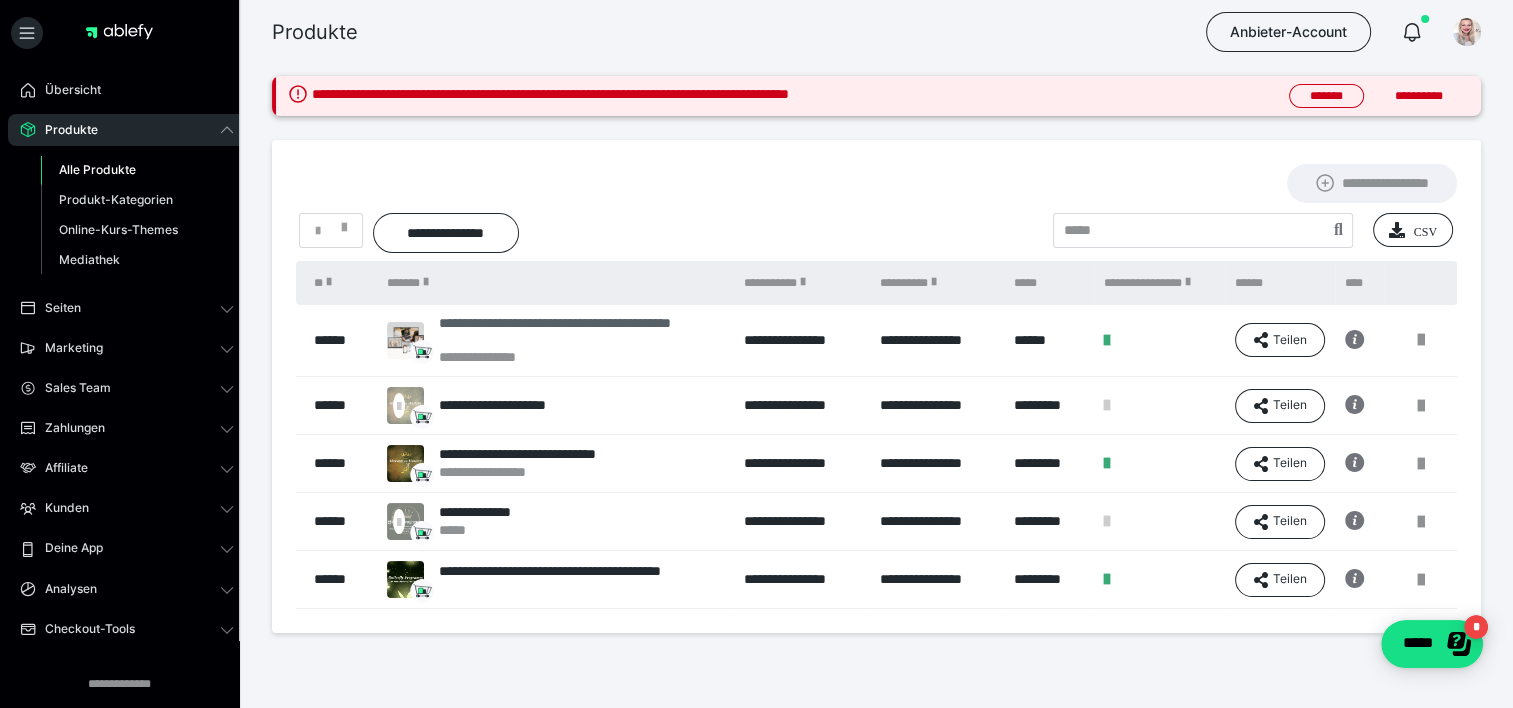 click on "**********" at bounding box center [581, 332] 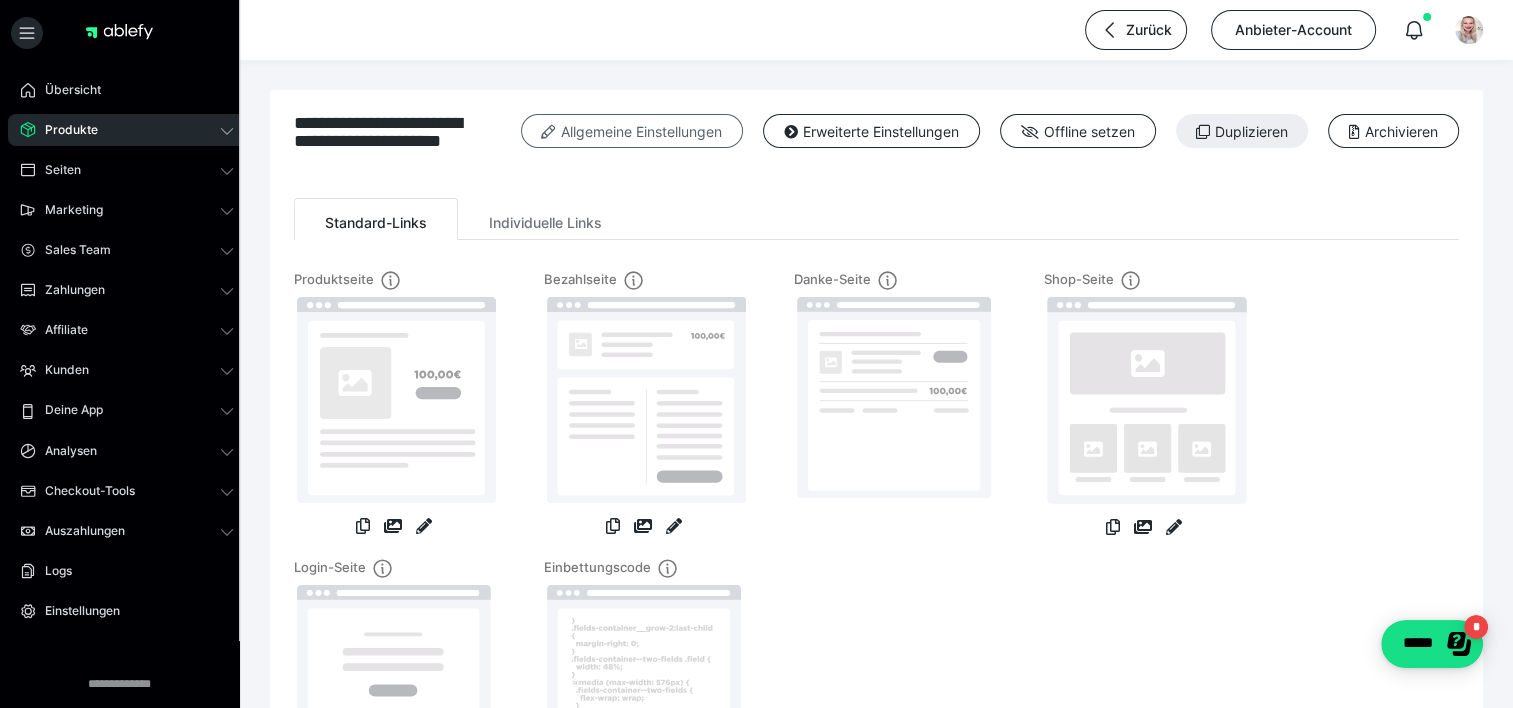 click on "Allgemeine Einstellungen" at bounding box center [632, 131] 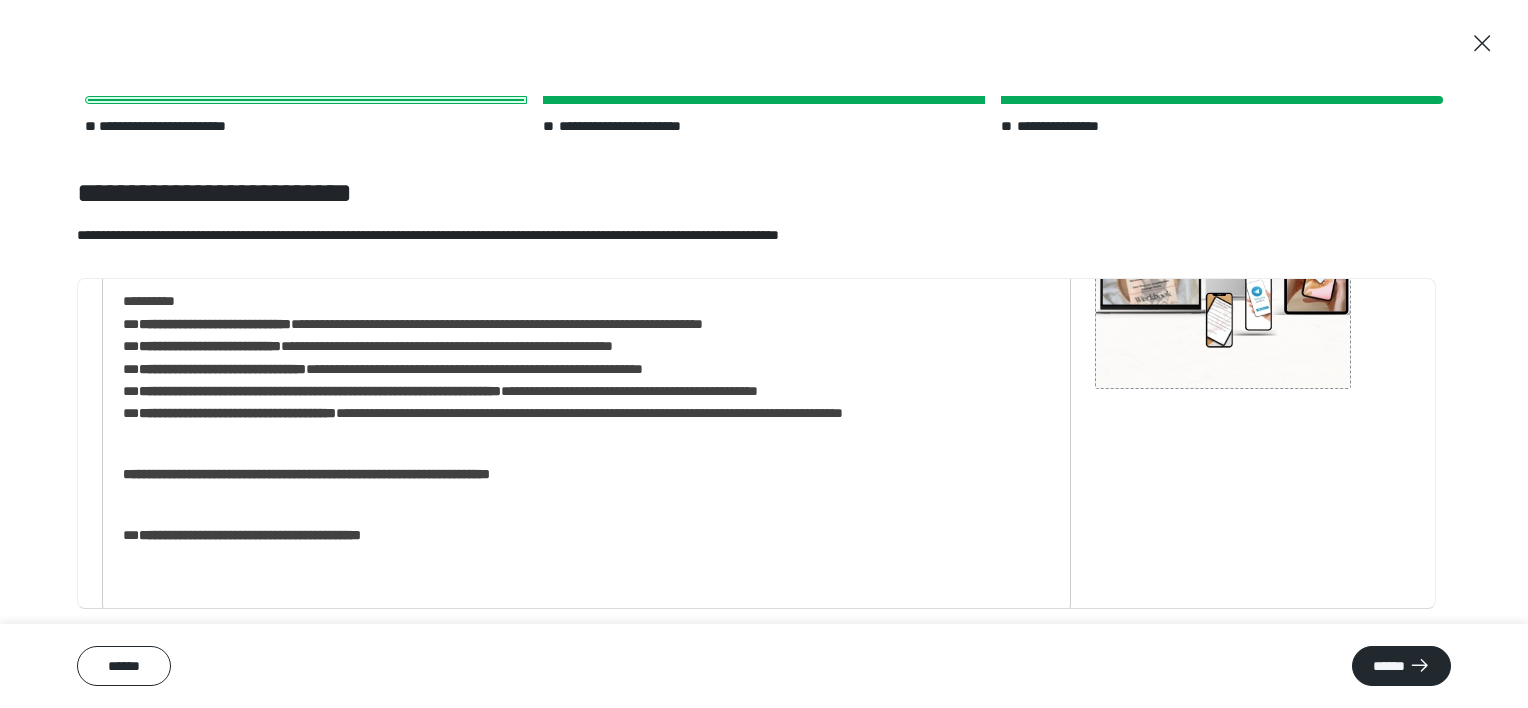 scroll, scrollTop: 332, scrollLeft: 0, axis: vertical 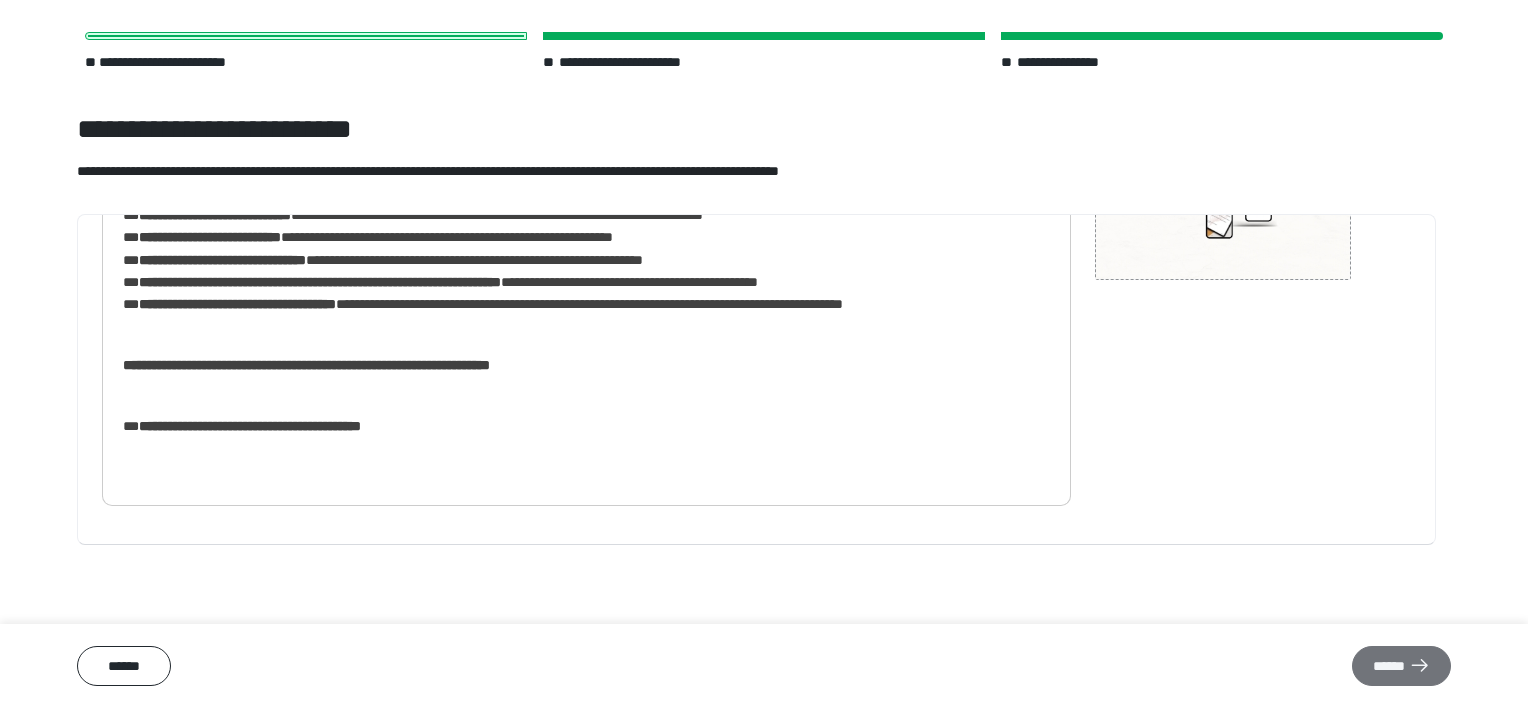 click 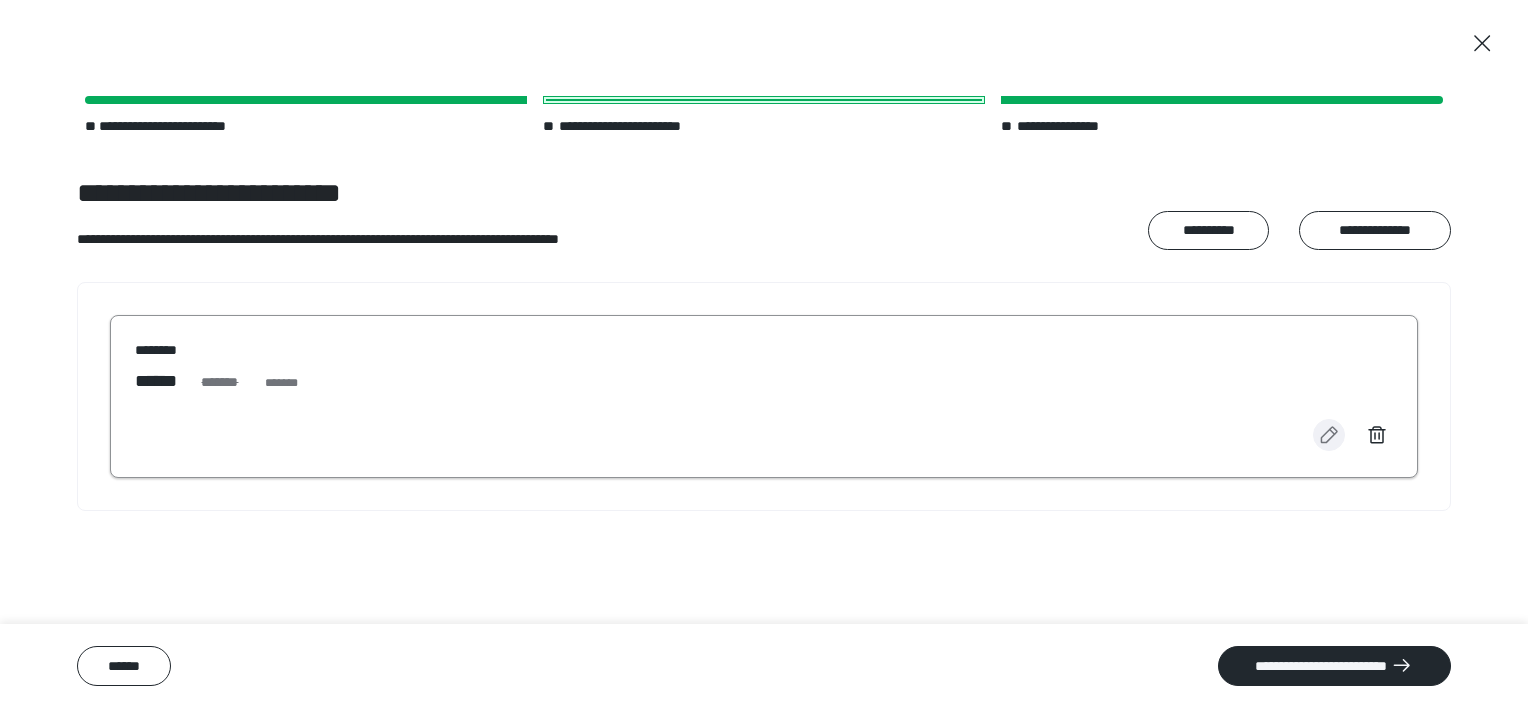 click 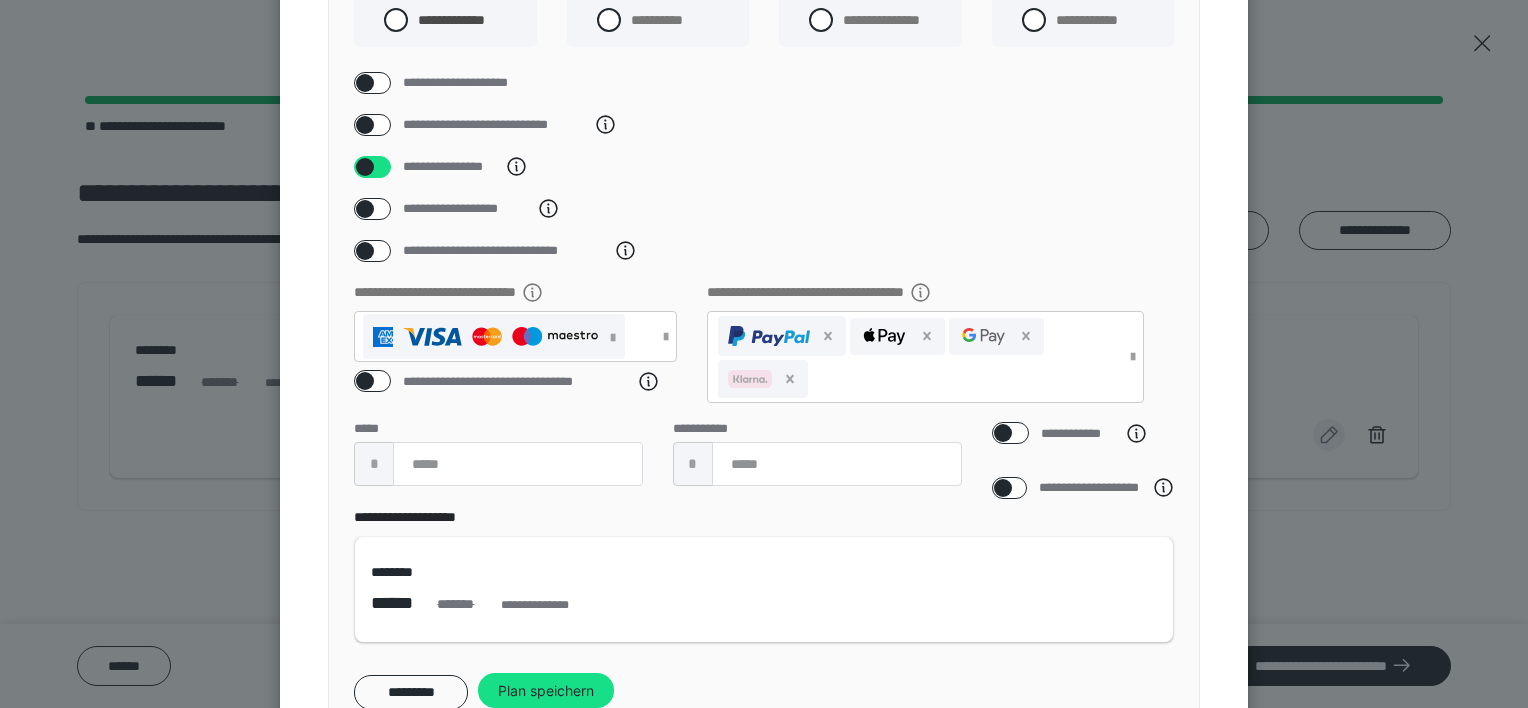 scroll, scrollTop: 364, scrollLeft: 0, axis: vertical 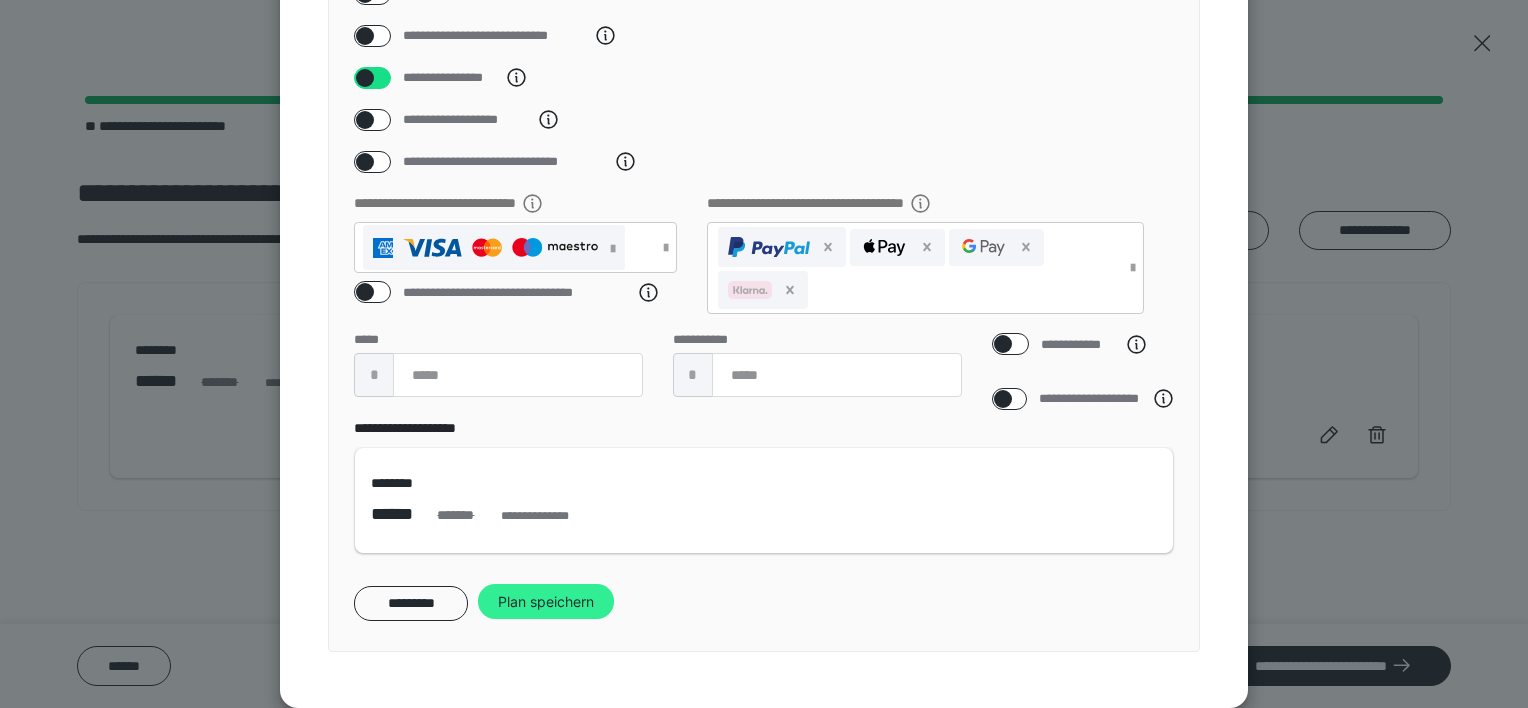click on "Plan speichern" at bounding box center (546, 602) 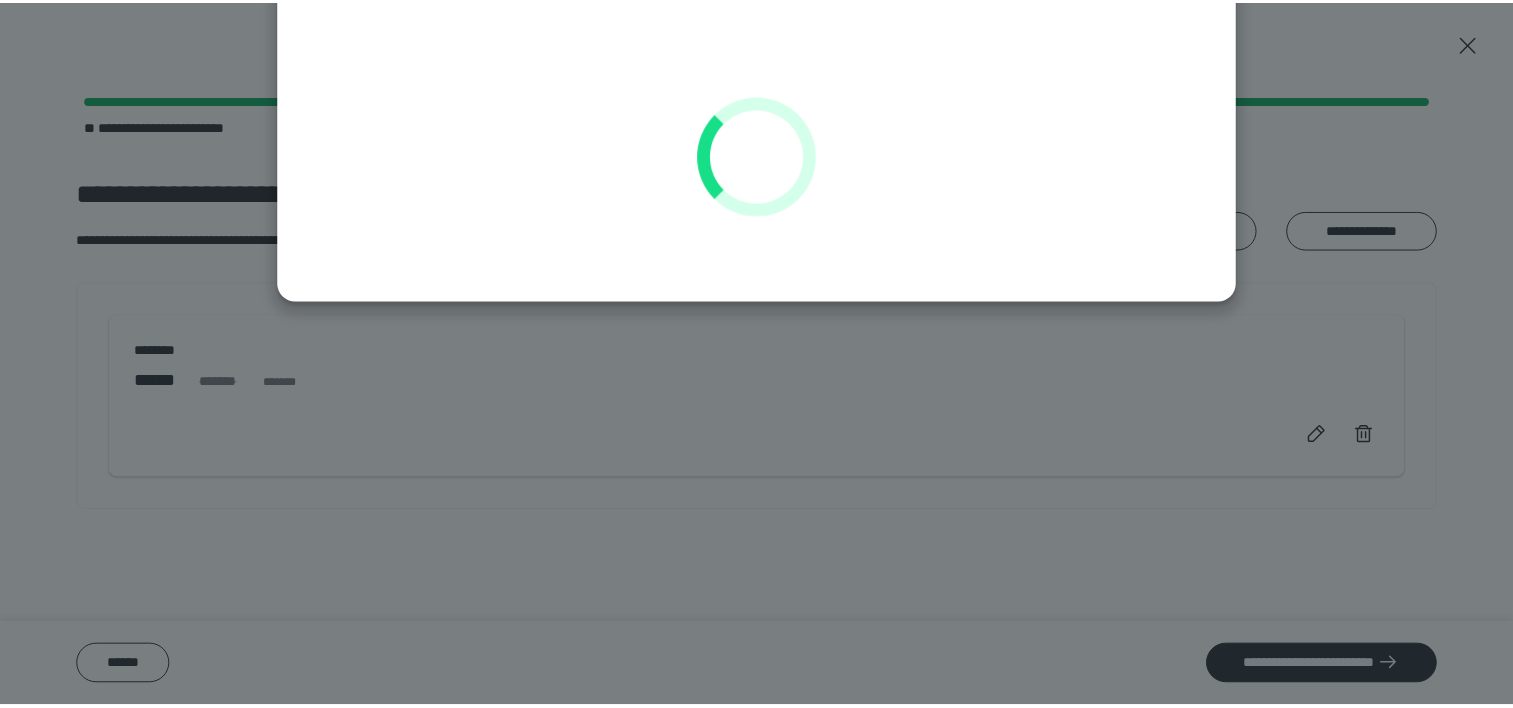 scroll, scrollTop: 151, scrollLeft: 0, axis: vertical 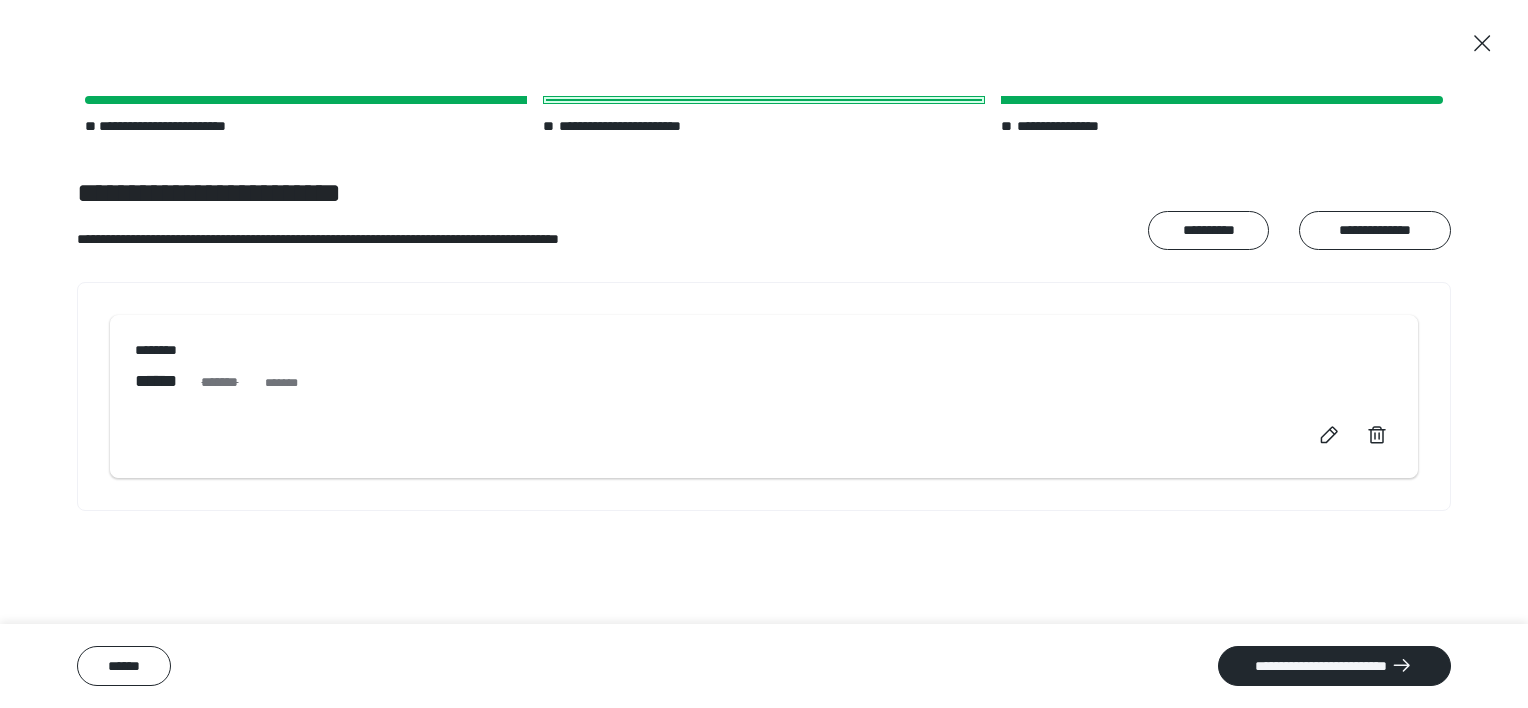 click on "**********" at bounding box center (1334, 666) 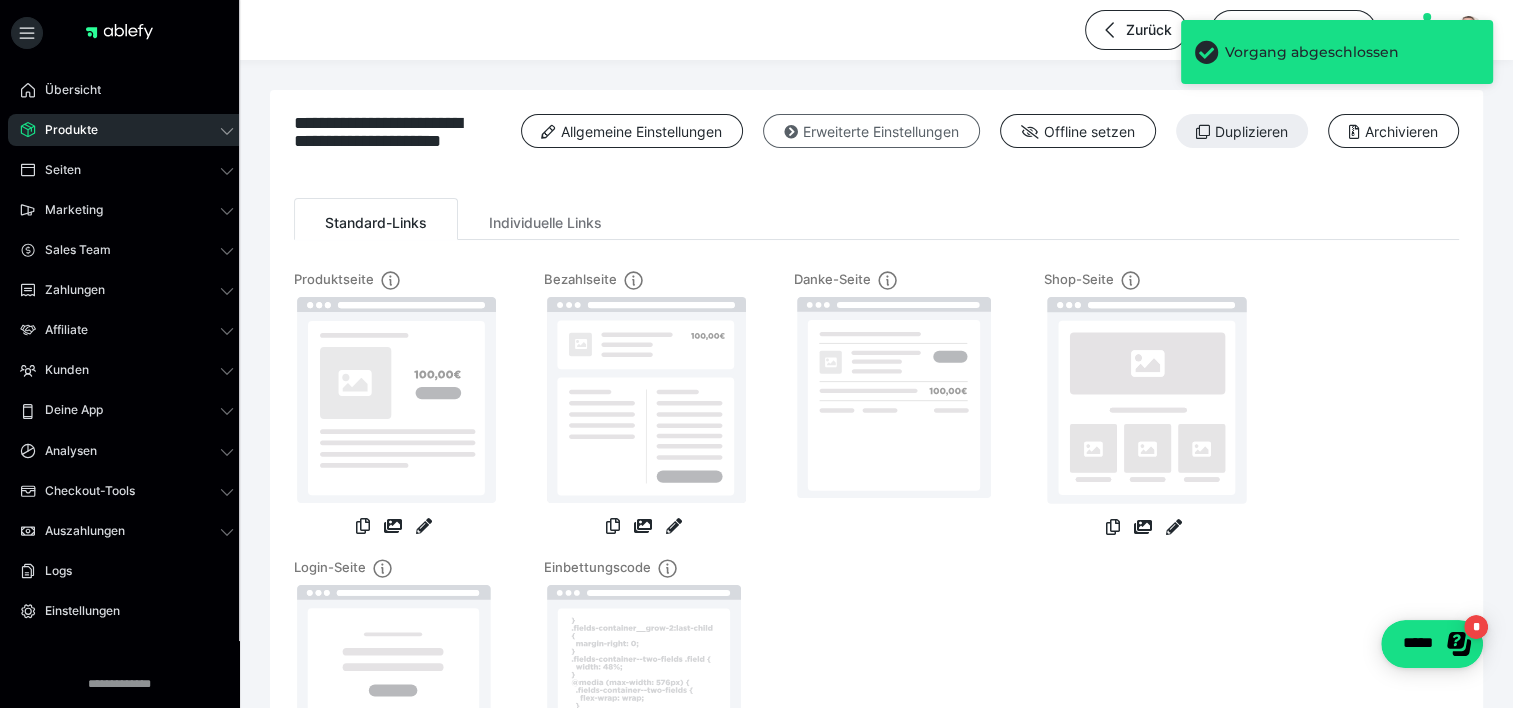 click on "Erweiterte Einstellungen" at bounding box center [871, 131] 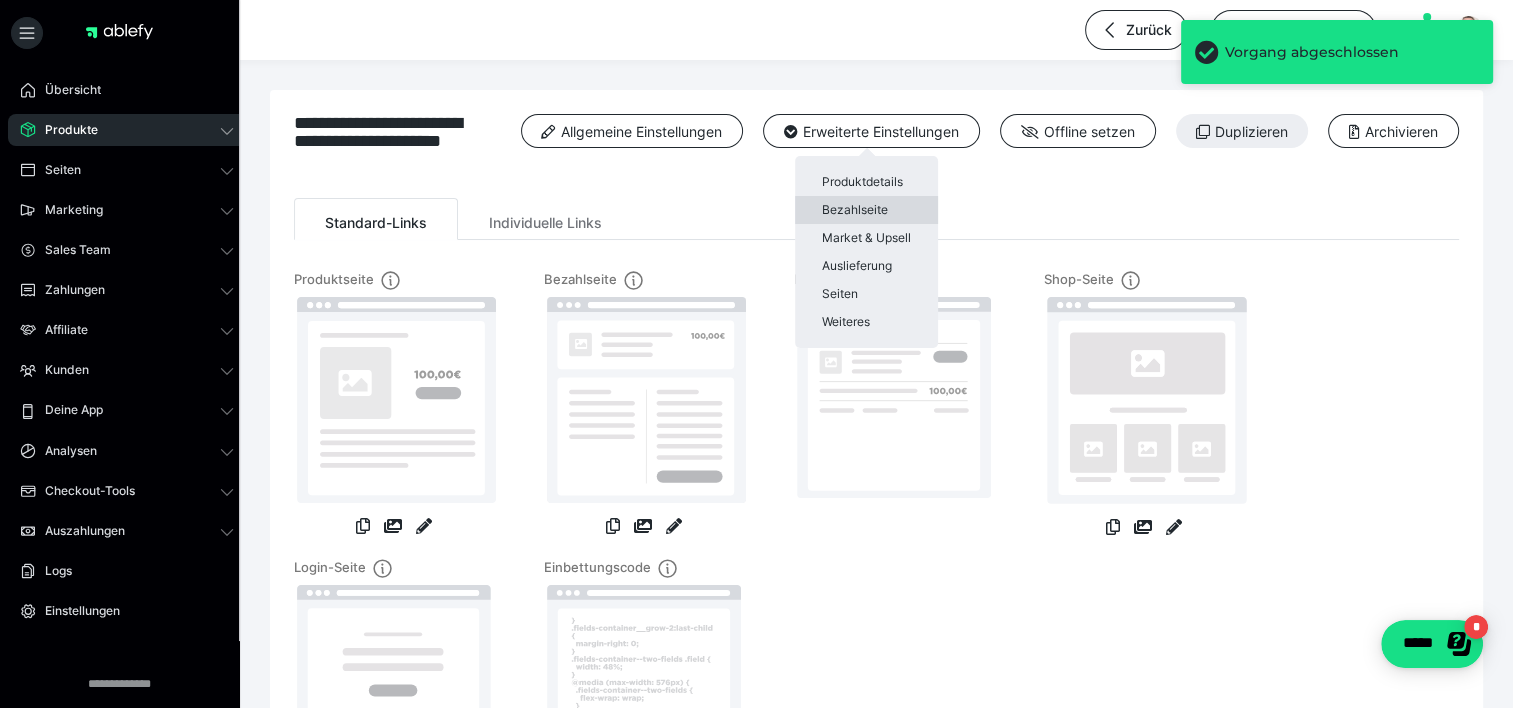 click on "Bezahlseite" at bounding box center [866, 210] 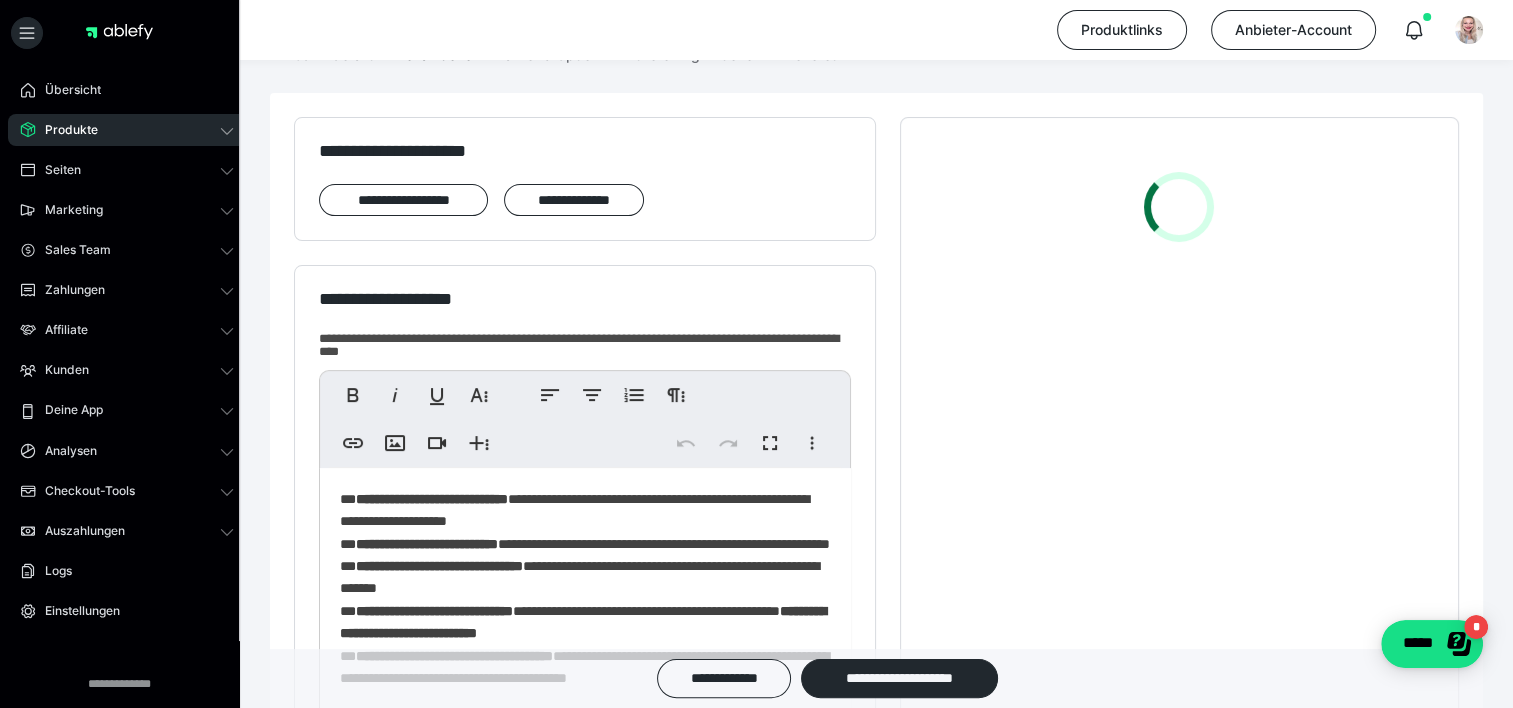 scroll, scrollTop: 300, scrollLeft: 0, axis: vertical 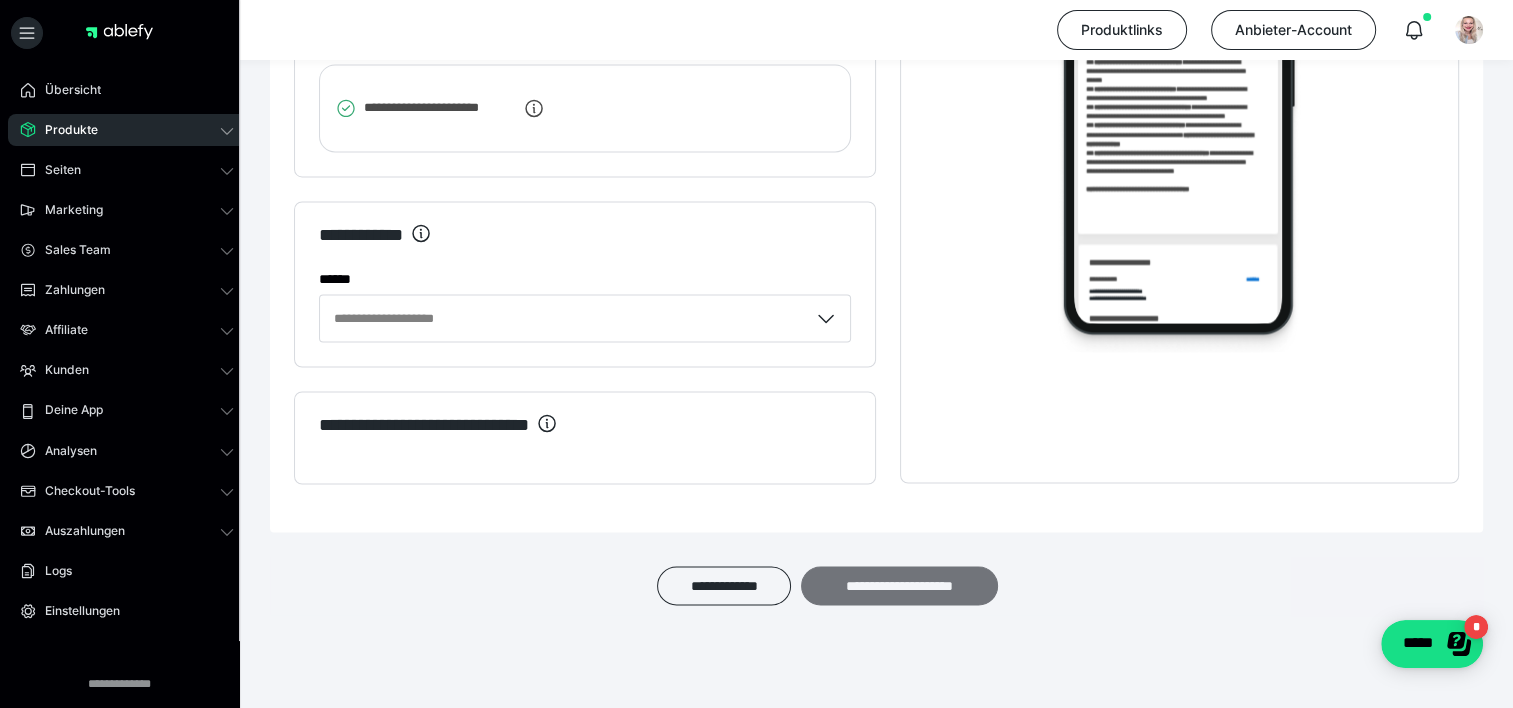 click on "**********" at bounding box center [899, 586] 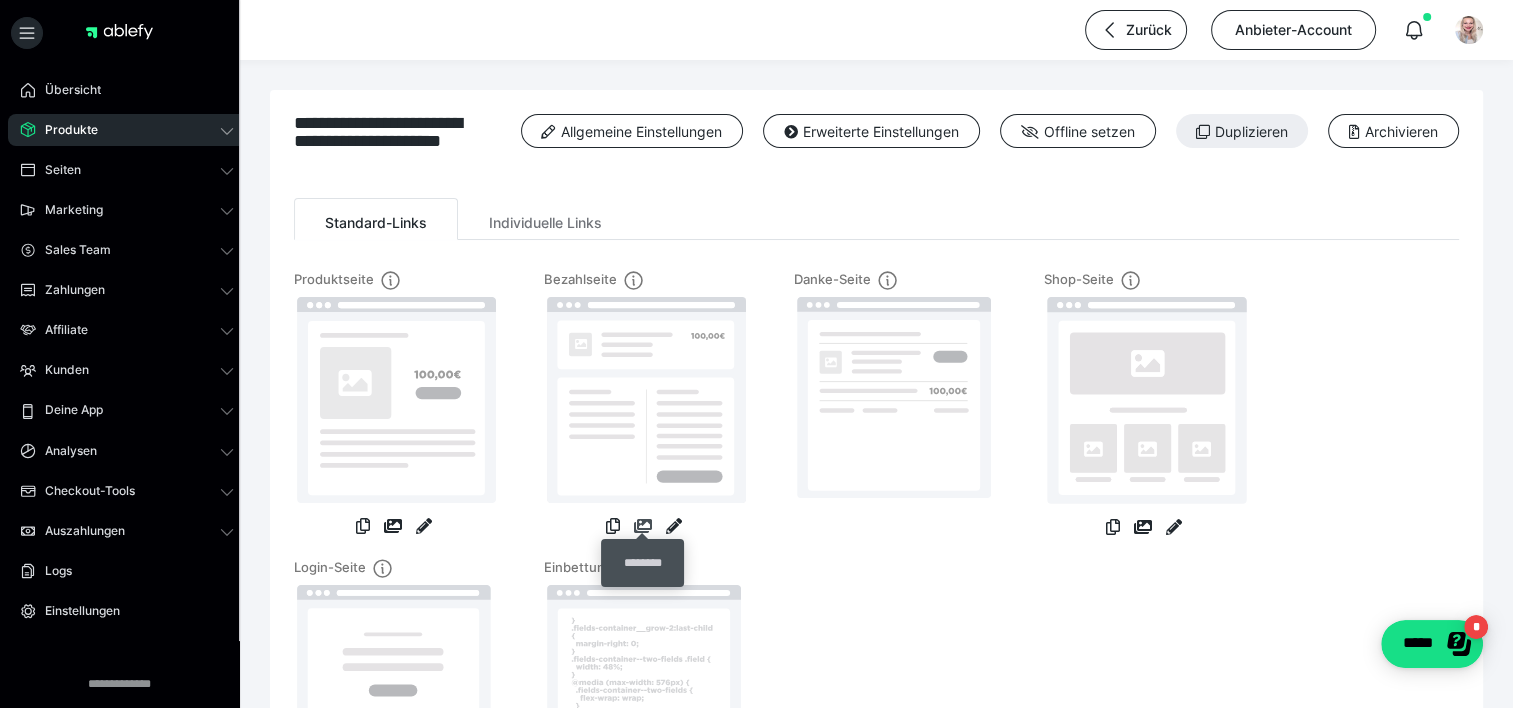 click at bounding box center (643, 526) 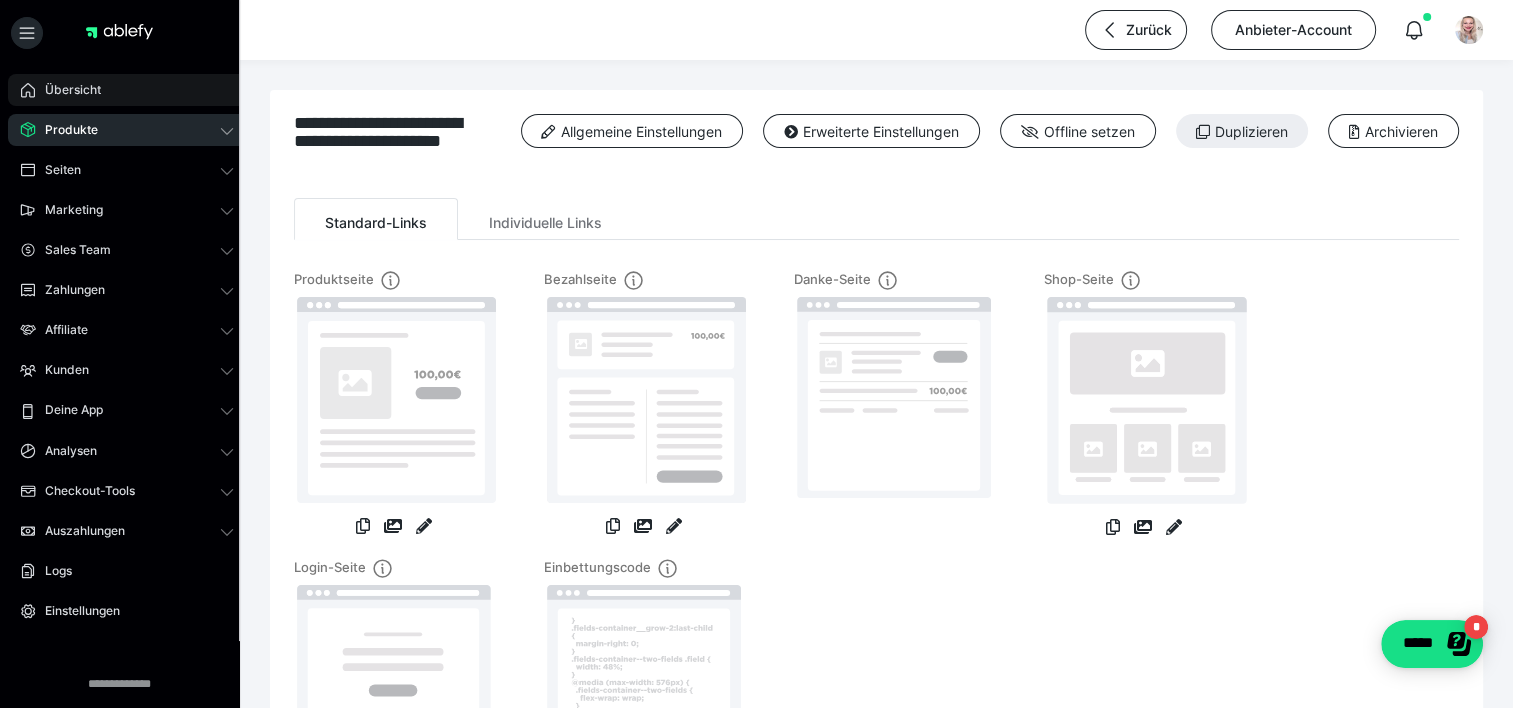 click on "Übersicht" at bounding box center (66, 90) 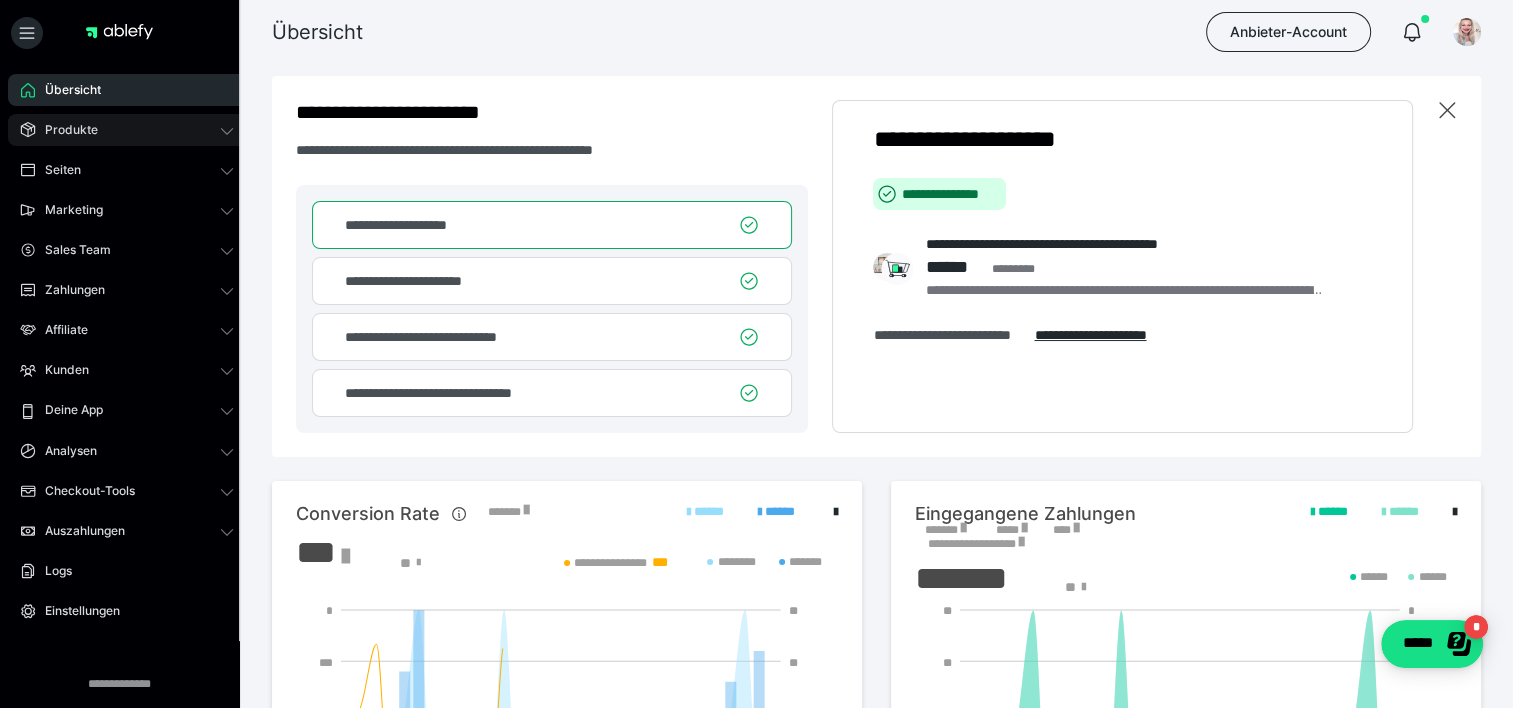scroll, scrollTop: 0, scrollLeft: 0, axis: both 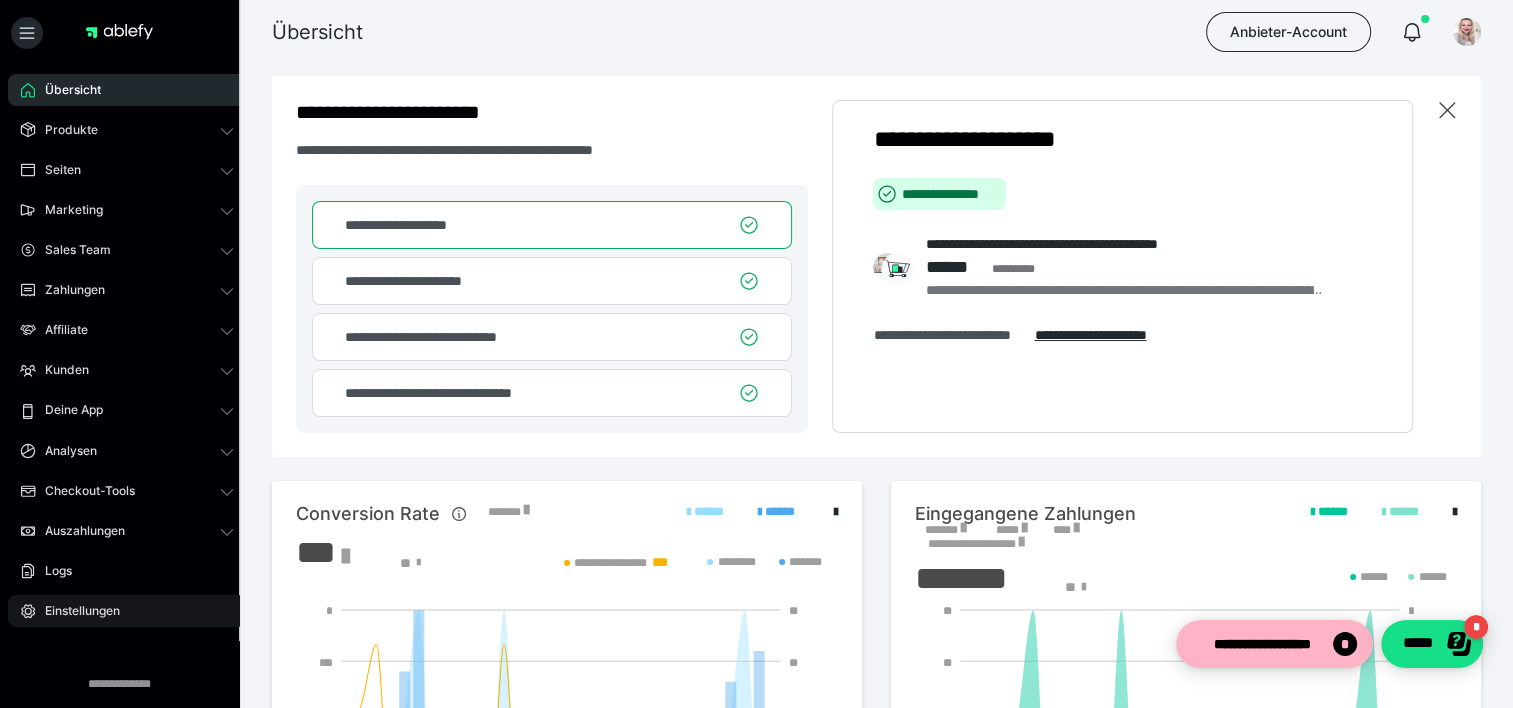 click on "Einstellungen" at bounding box center (75, 611) 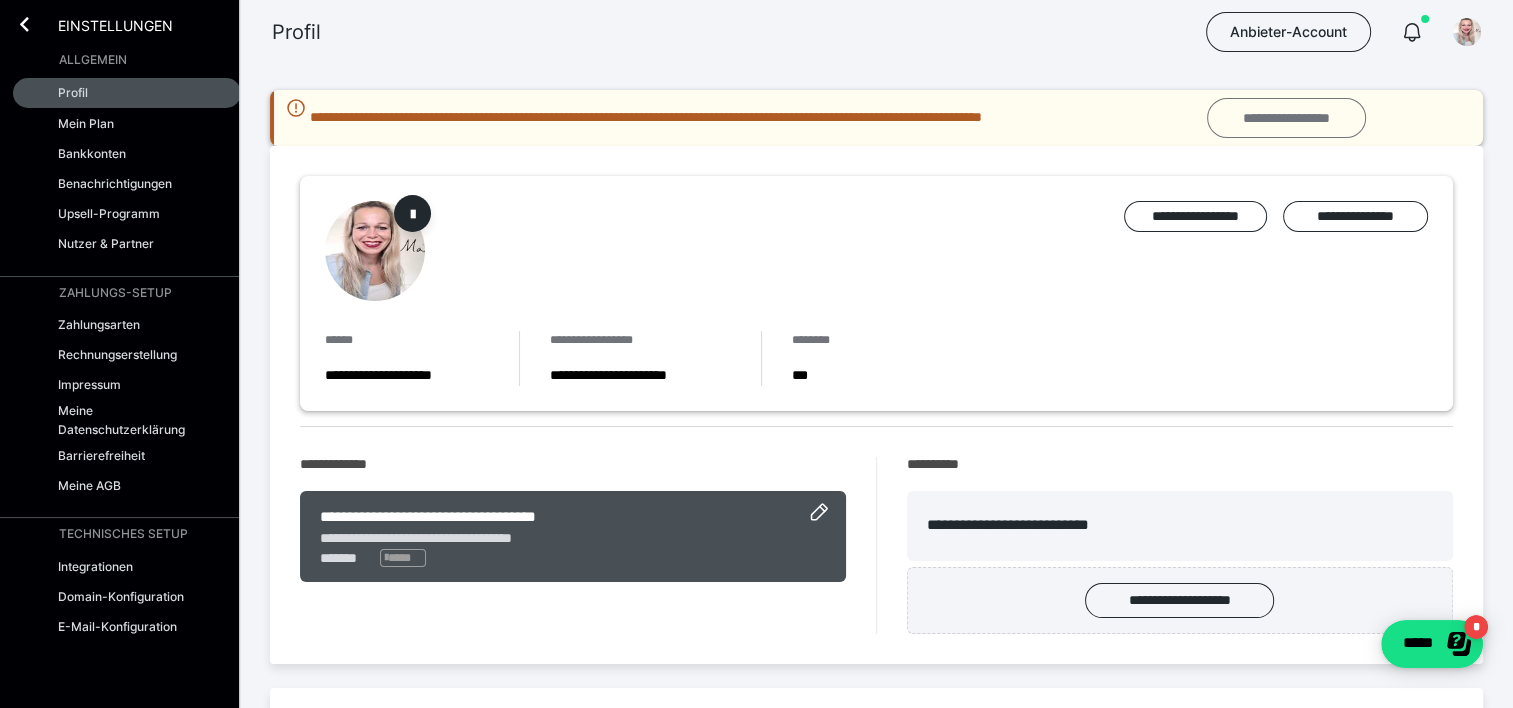 click on "**********" at bounding box center (1286, 118) 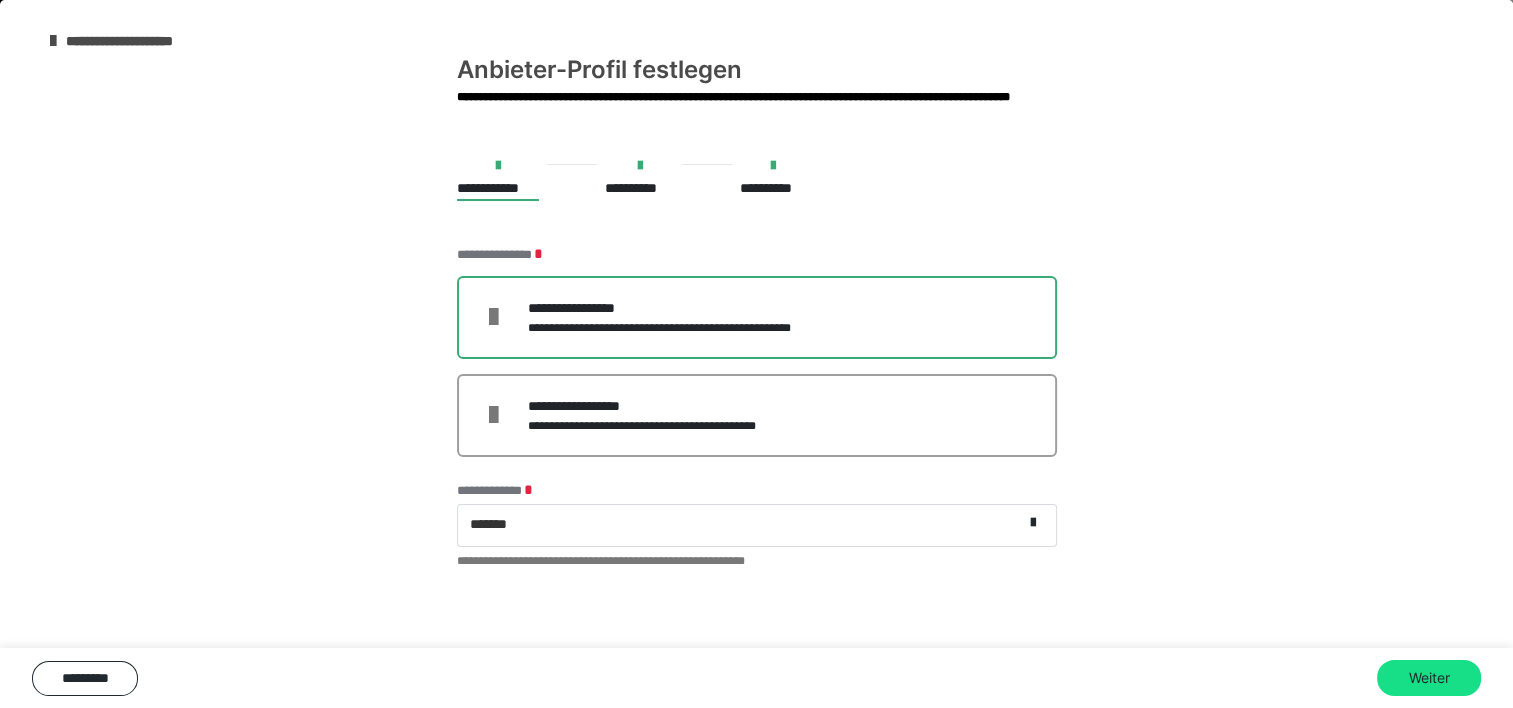 click on "**********" at bounding box center (685, 328) 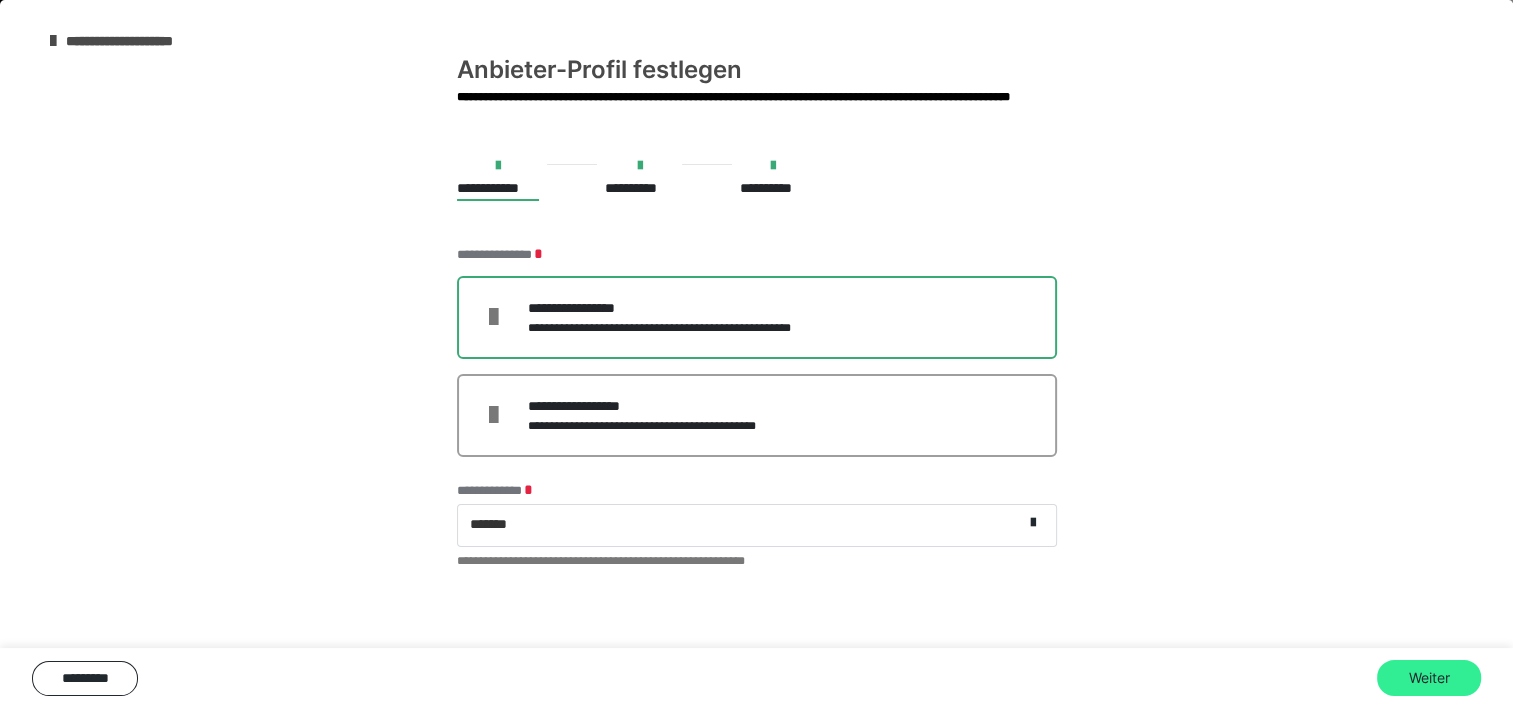 click on "Weiter" at bounding box center [1429, 678] 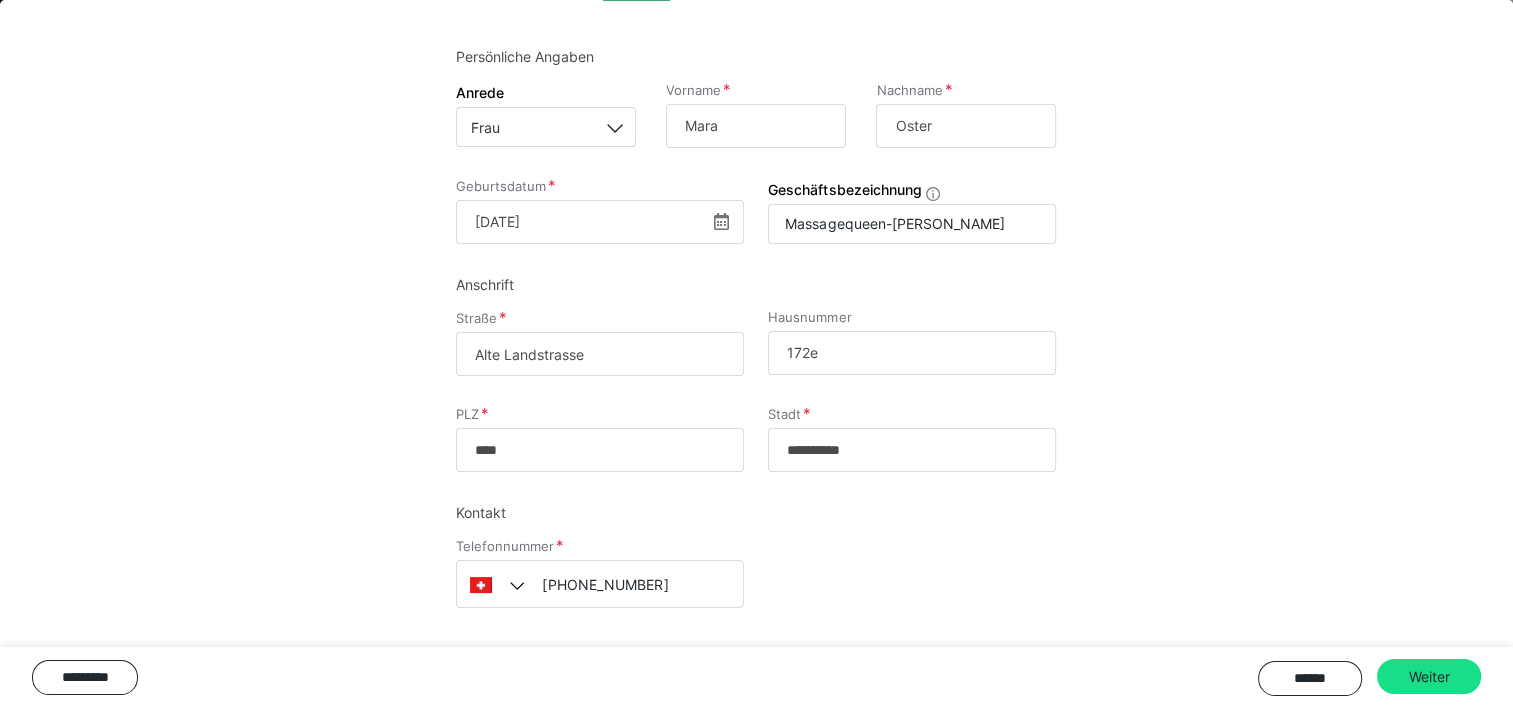 scroll, scrollTop: 208, scrollLeft: 0, axis: vertical 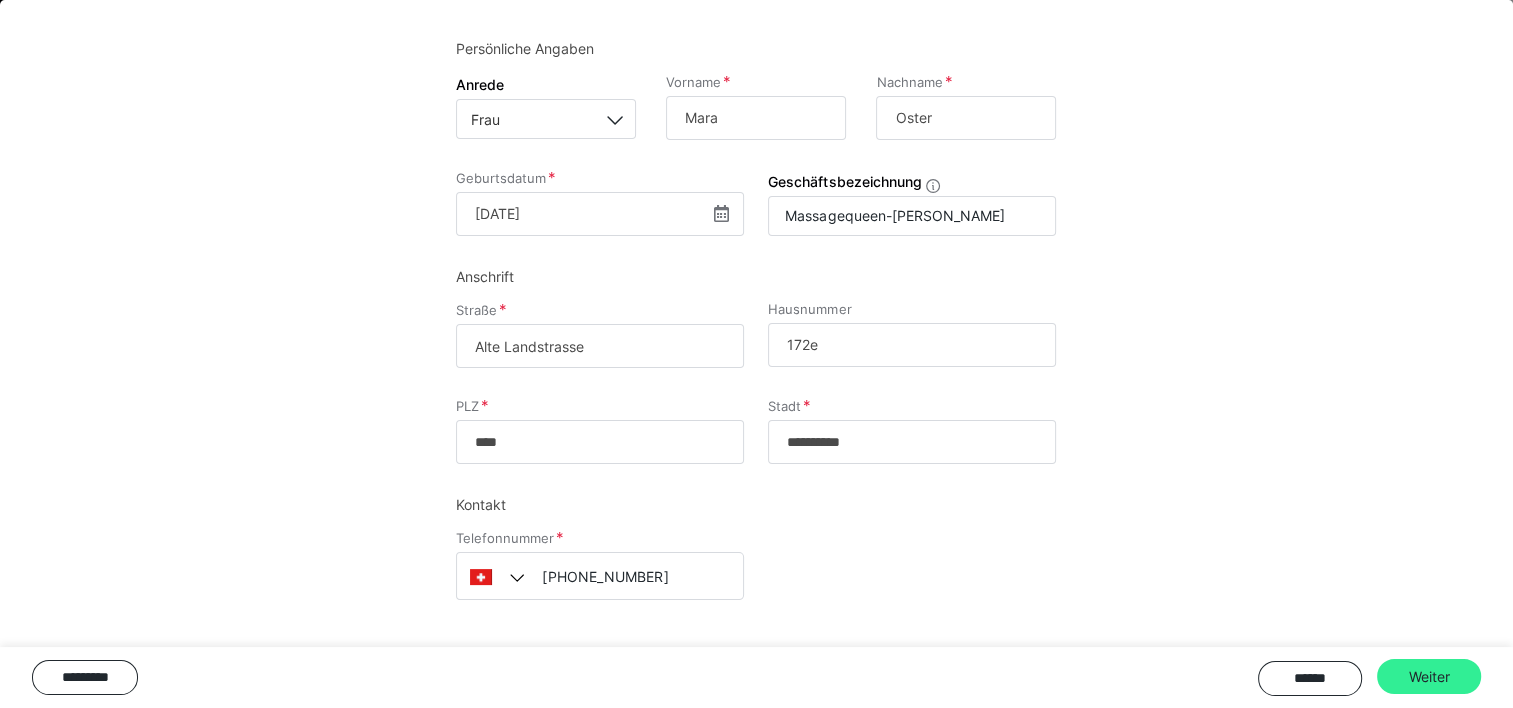 click on "Weiter" at bounding box center (1429, 677) 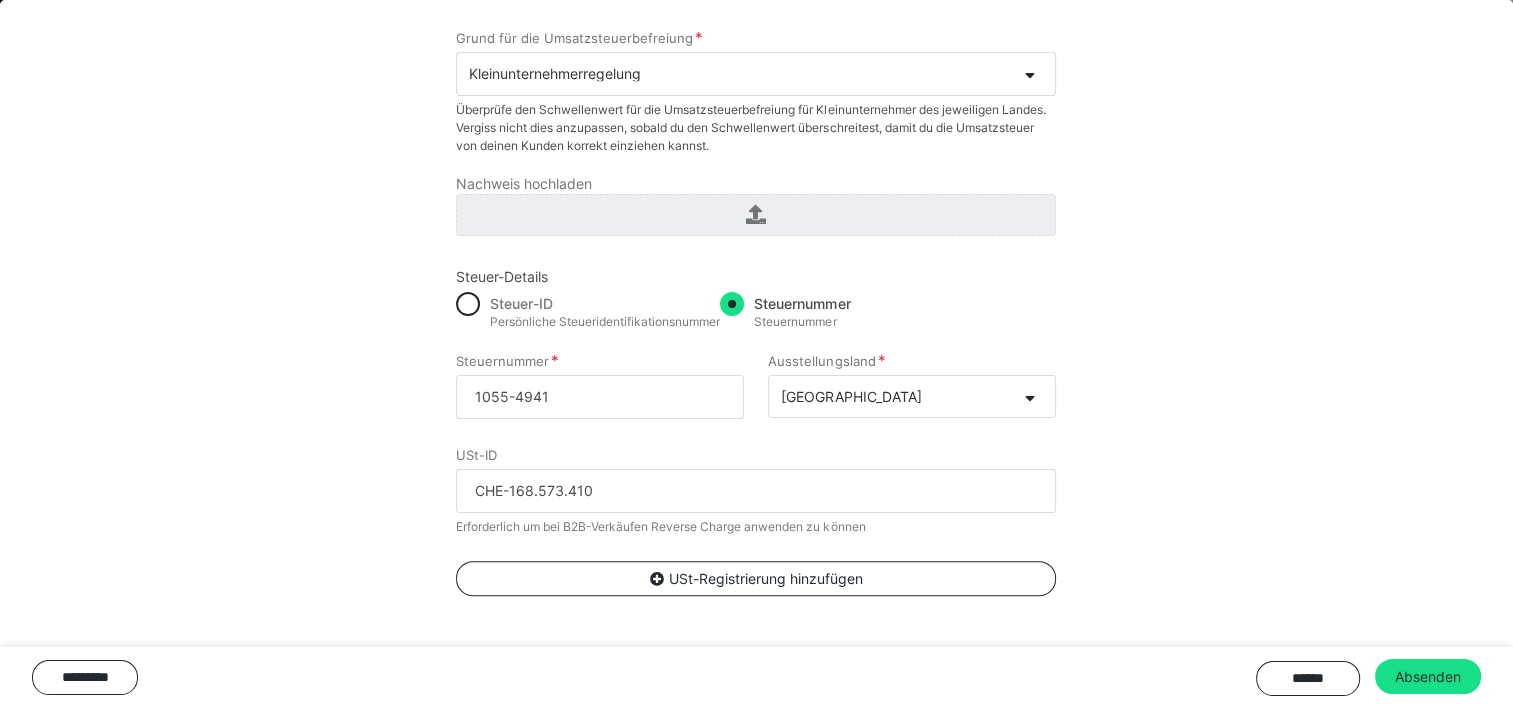 scroll, scrollTop: 397, scrollLeft: 0, axis: vertical 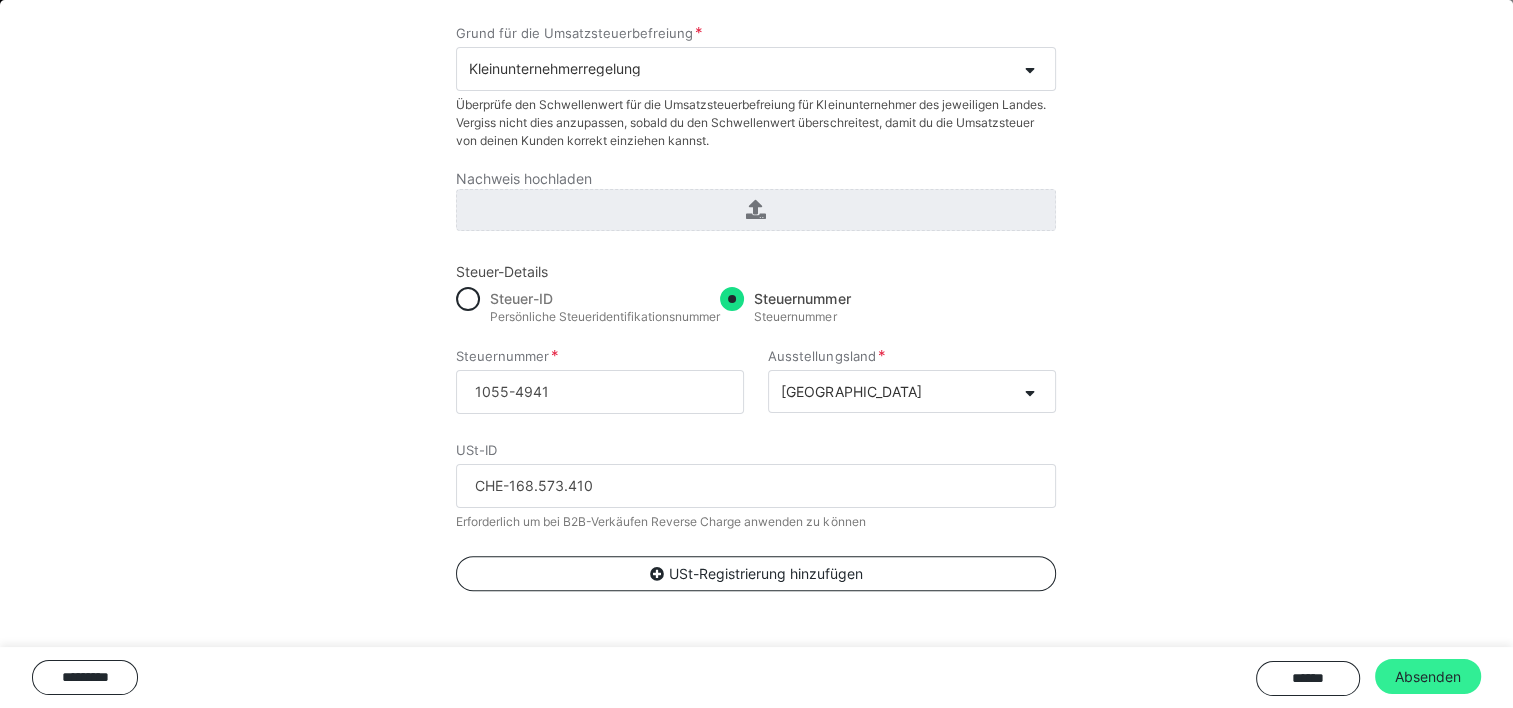 click on "Absenden" at bounding box center [1428, 677] 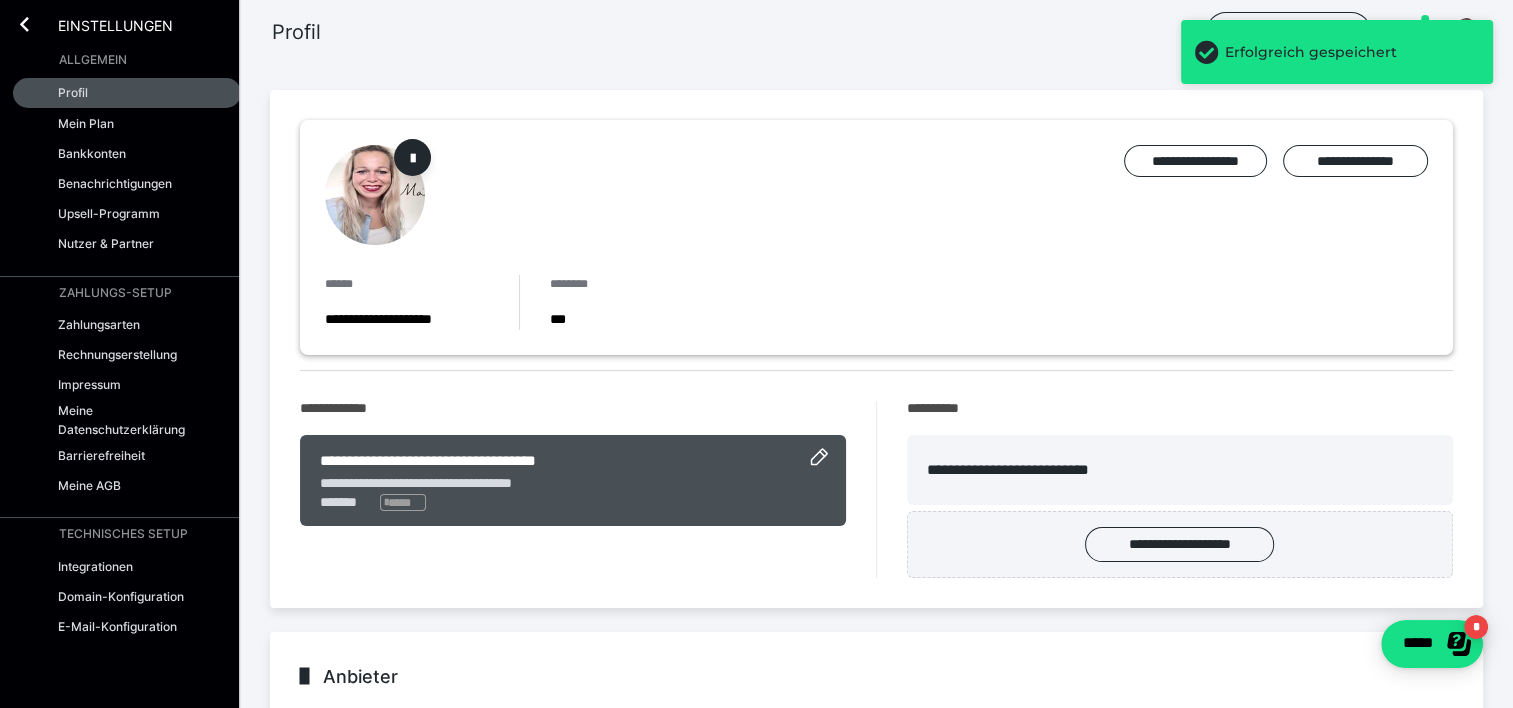 scroll, scrollTop: 200, scrollLeft: 0, axis: vertical 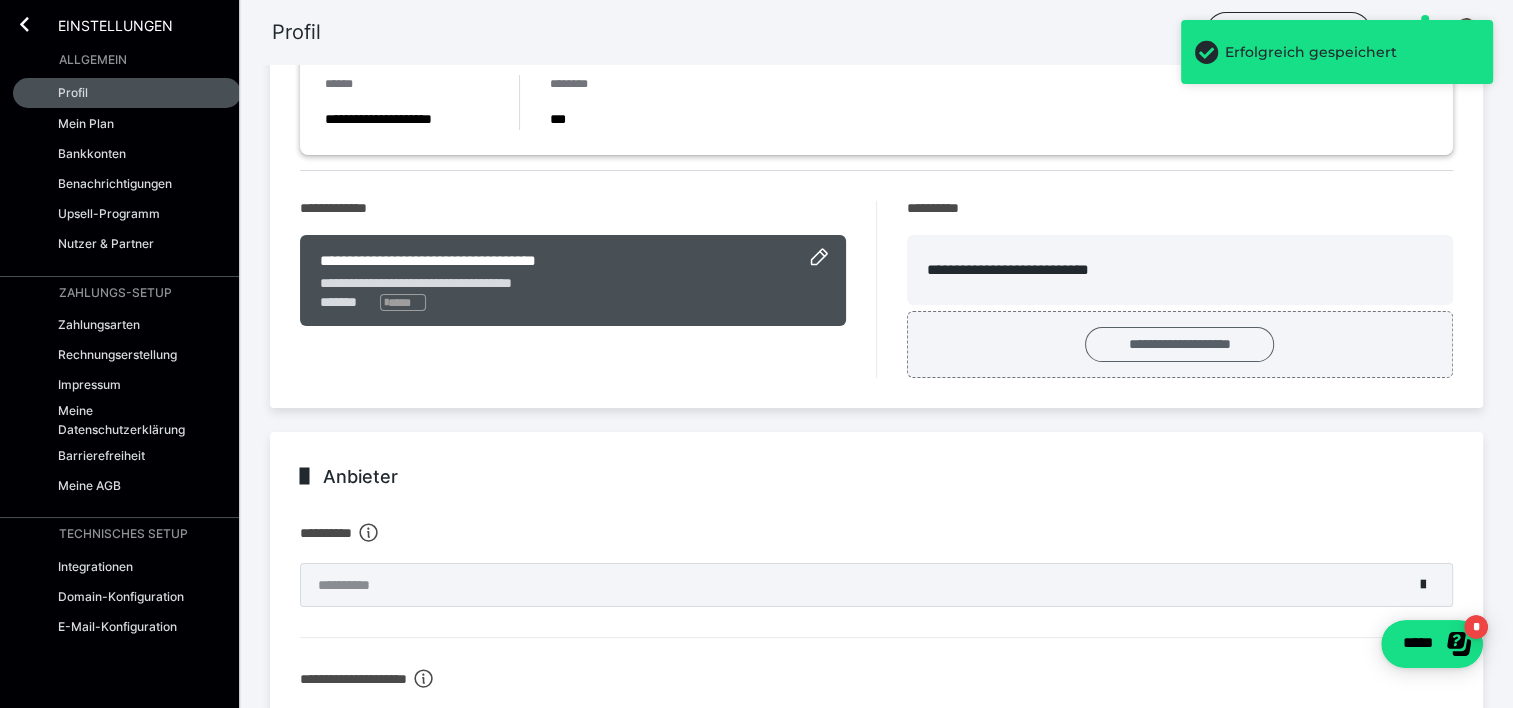 click on "**********" at bounding box center [1179, 344] 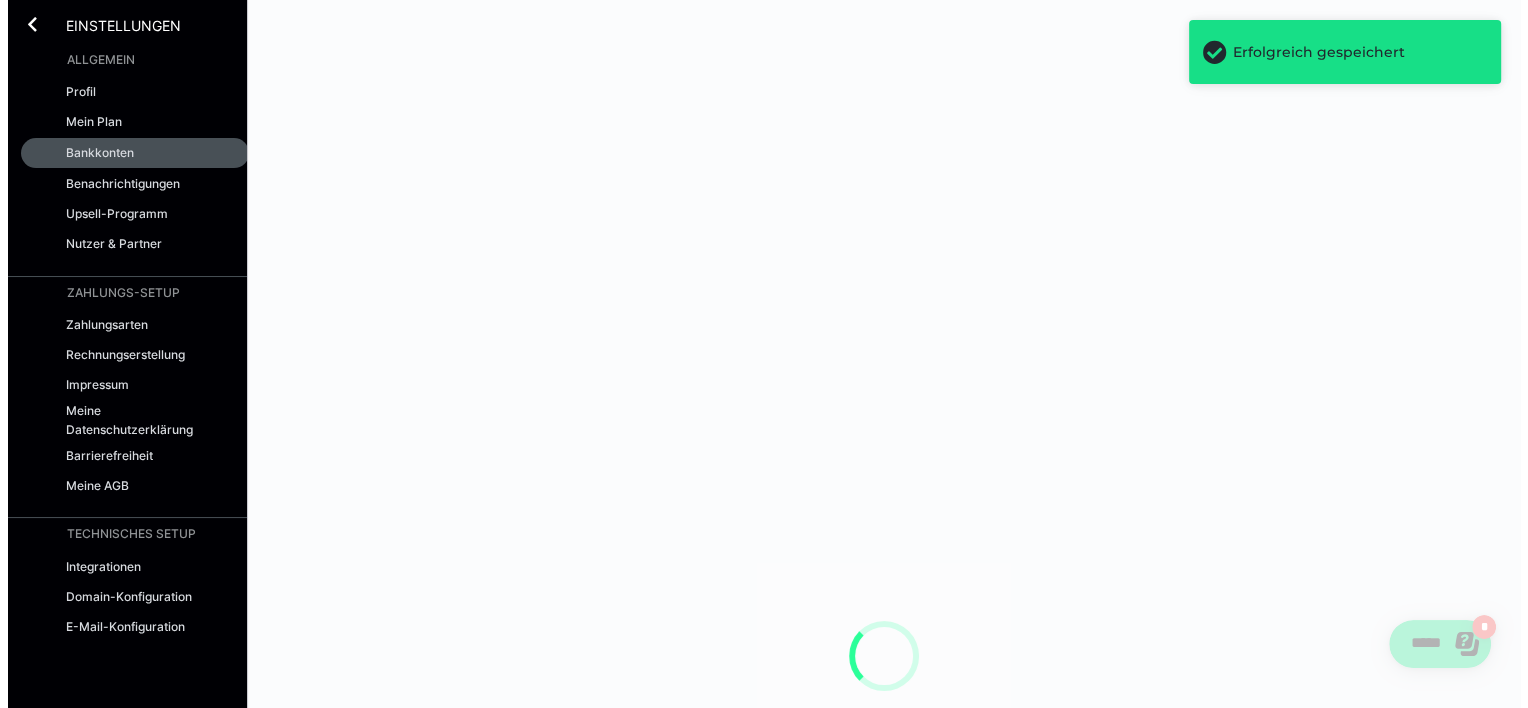 scroll, scrollTop: 0, scrollLeft: 0, axis: both 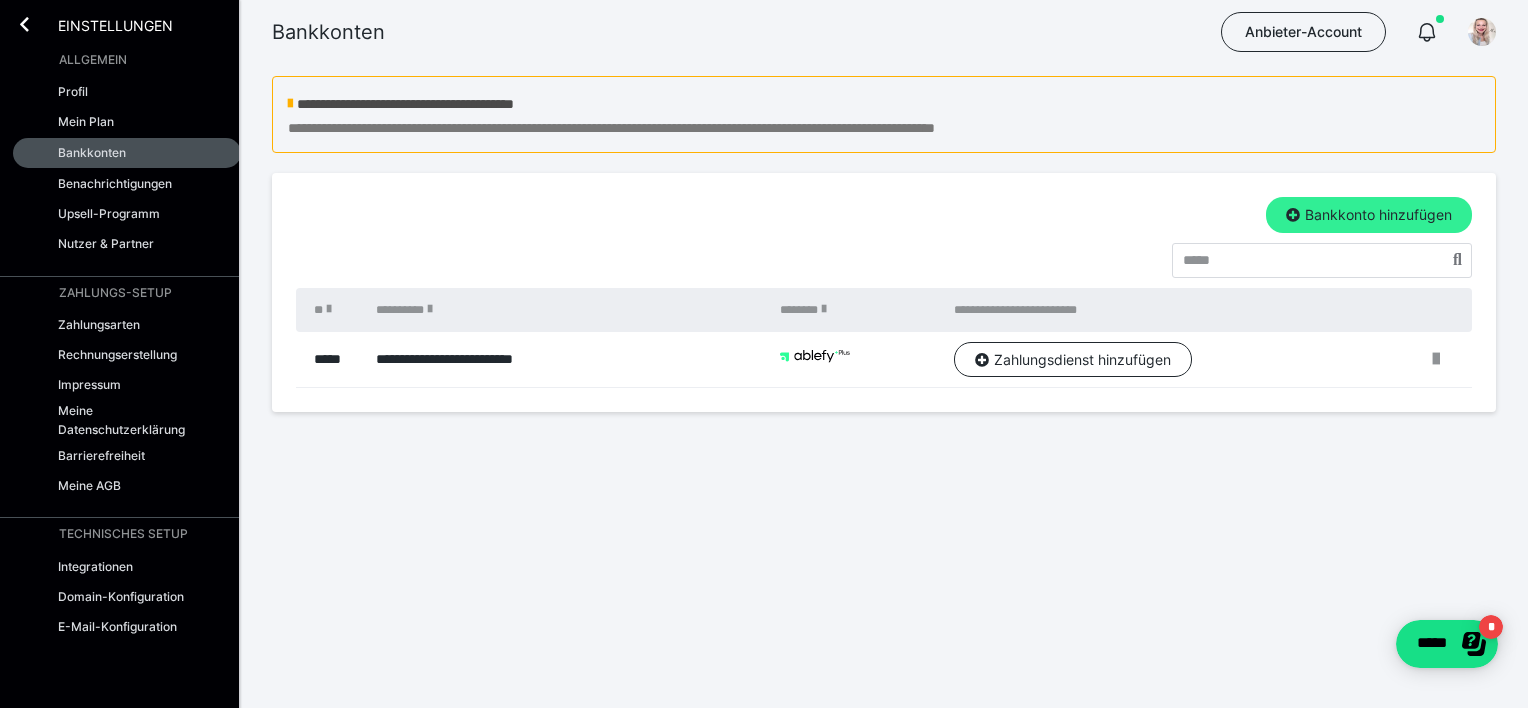 click on "Bankkonto hinzufügen" at bounding box center [1369, 215] 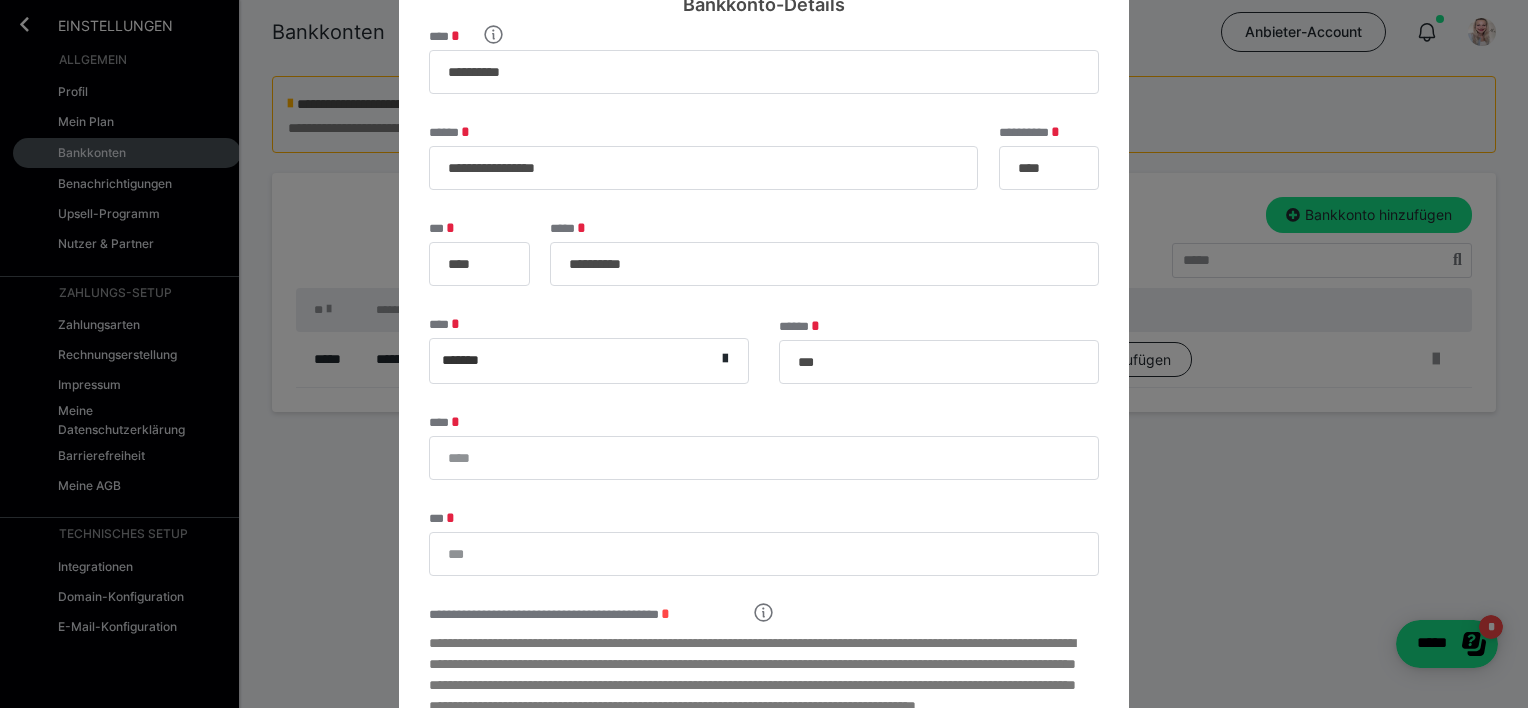 scroll, scrollTop: 200, scrollLeft: 0, axis: vertical 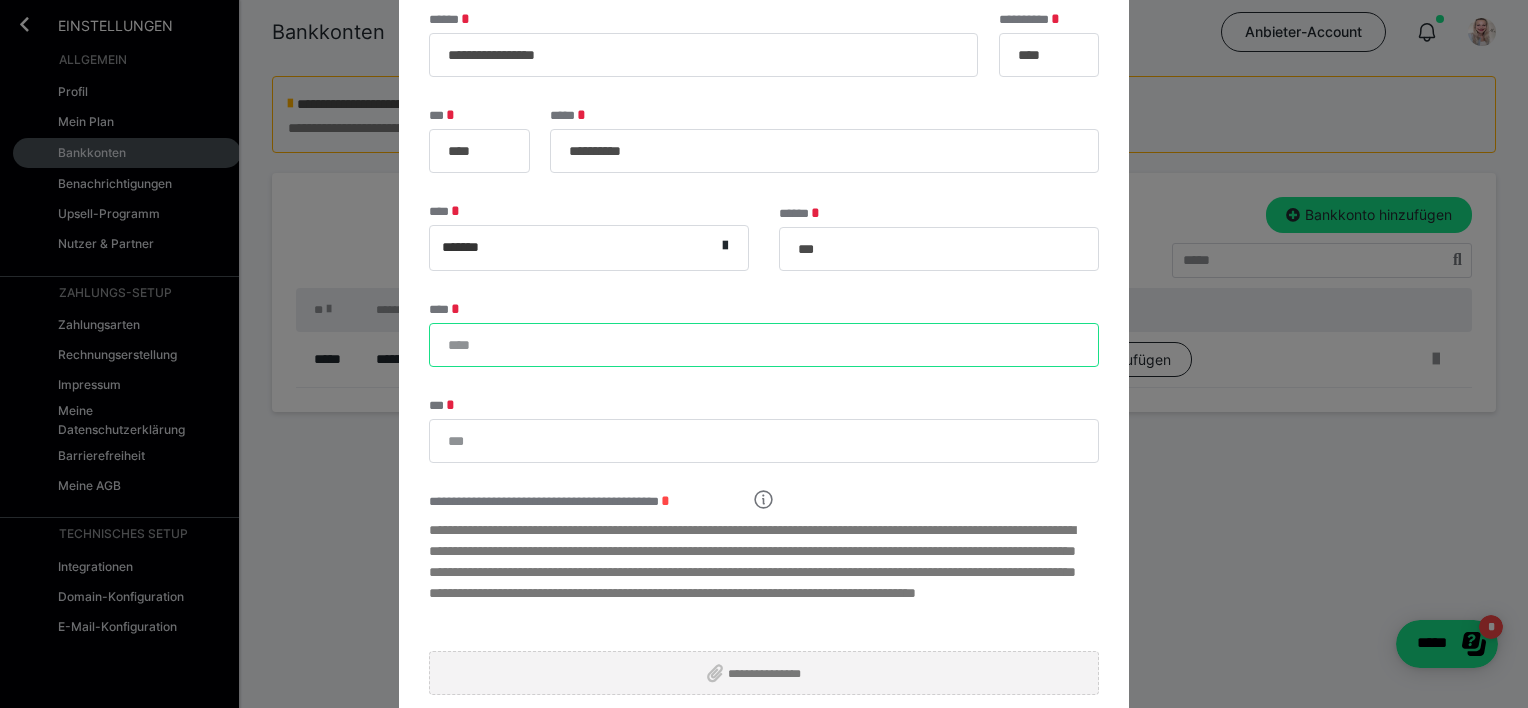 click on "****" at bounding box center (764, 345) 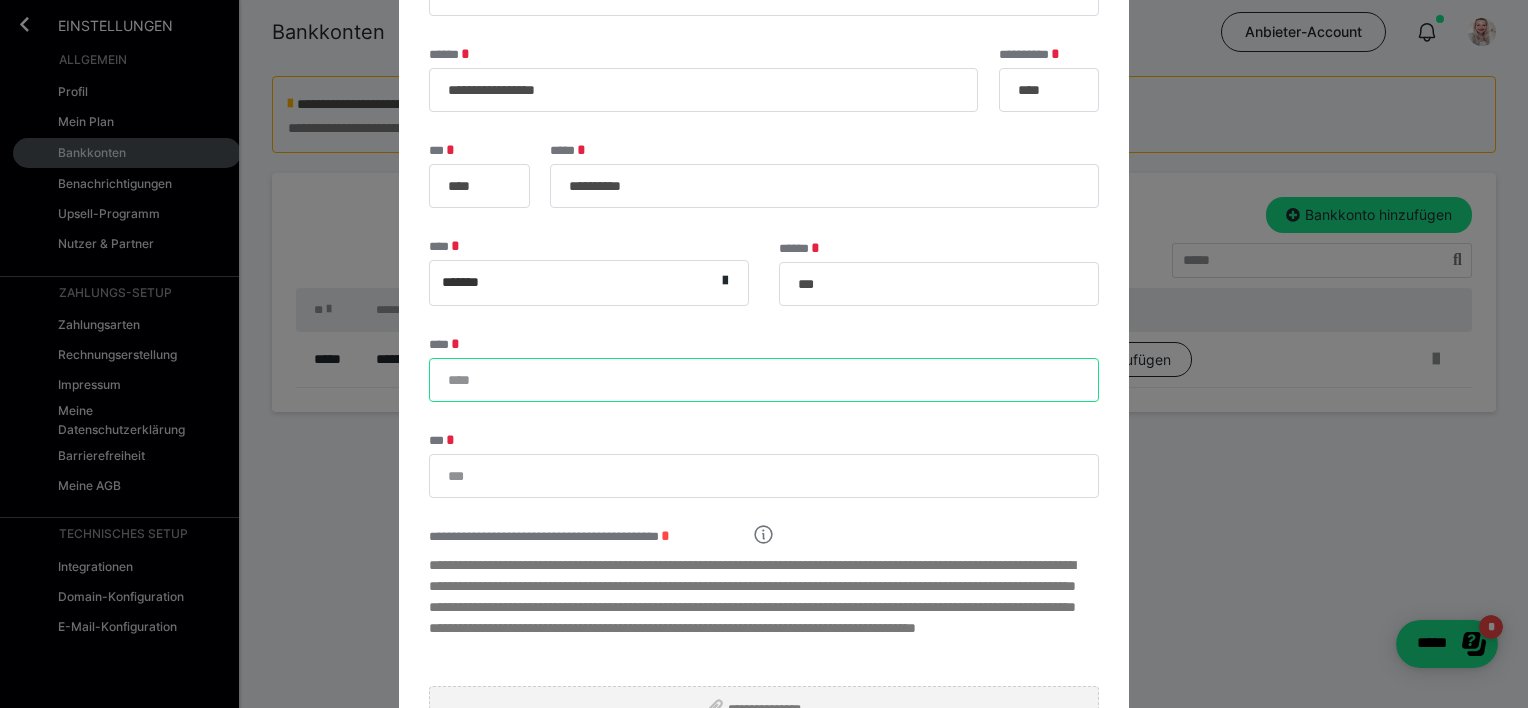 scroll, scrollTop: 200, scrollLeft: 0, axis: vertical 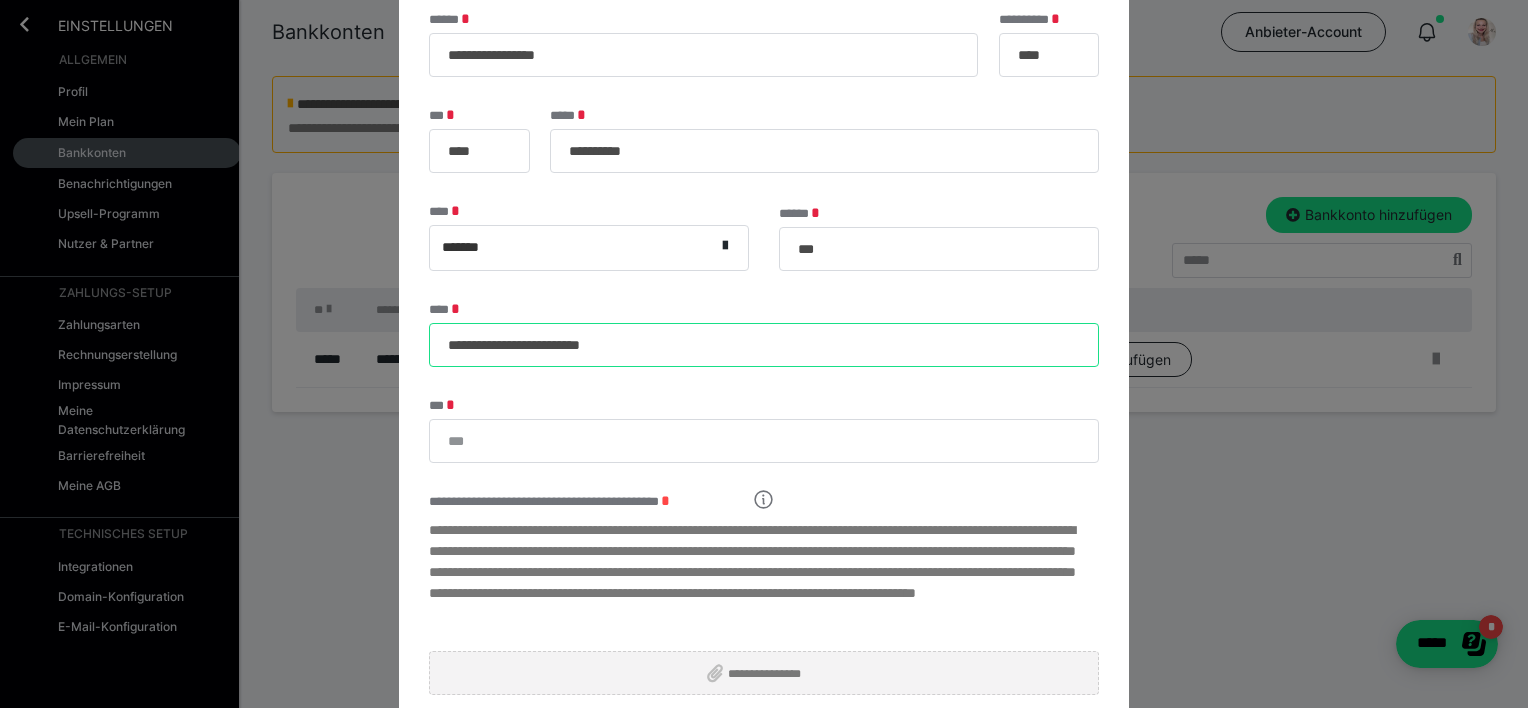 type on "**********" 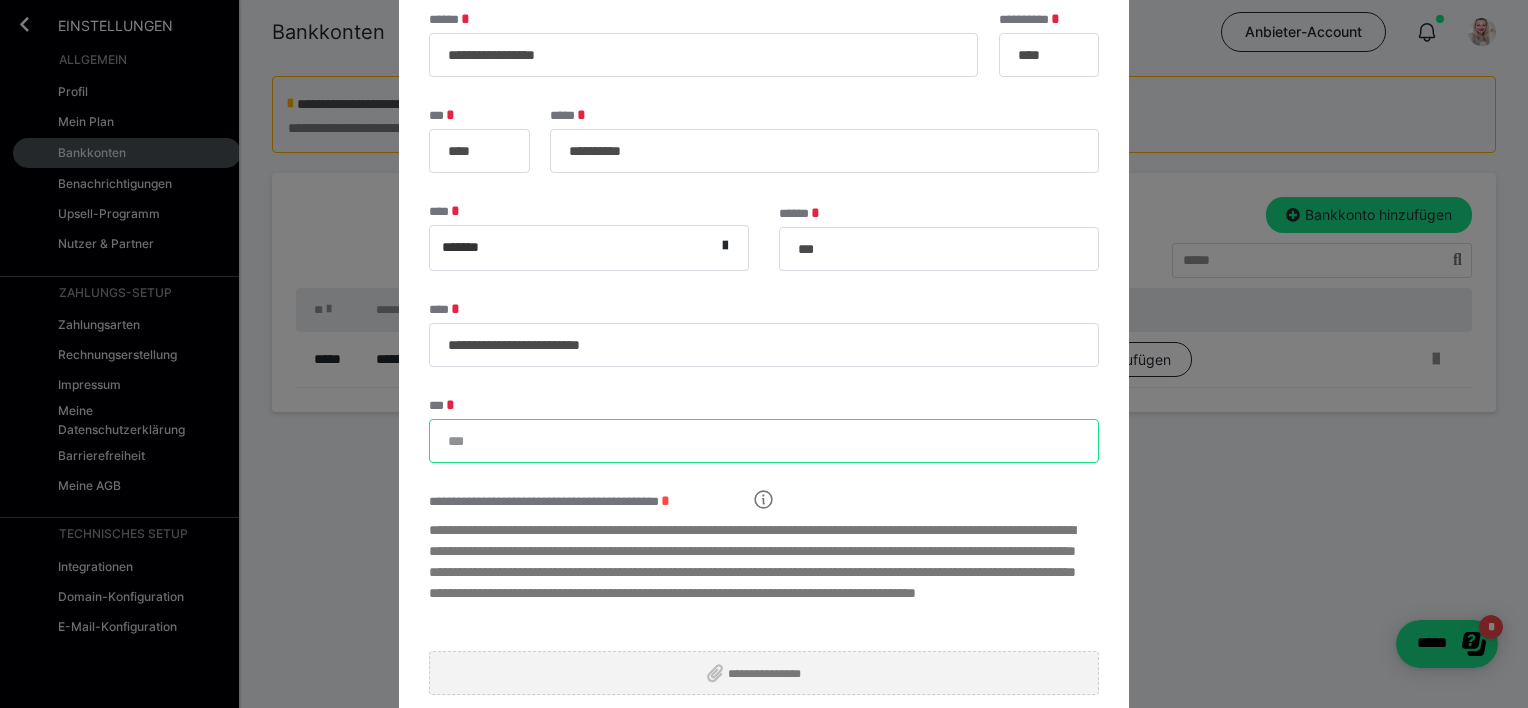 click on "***" at bounding box center [764, 441] 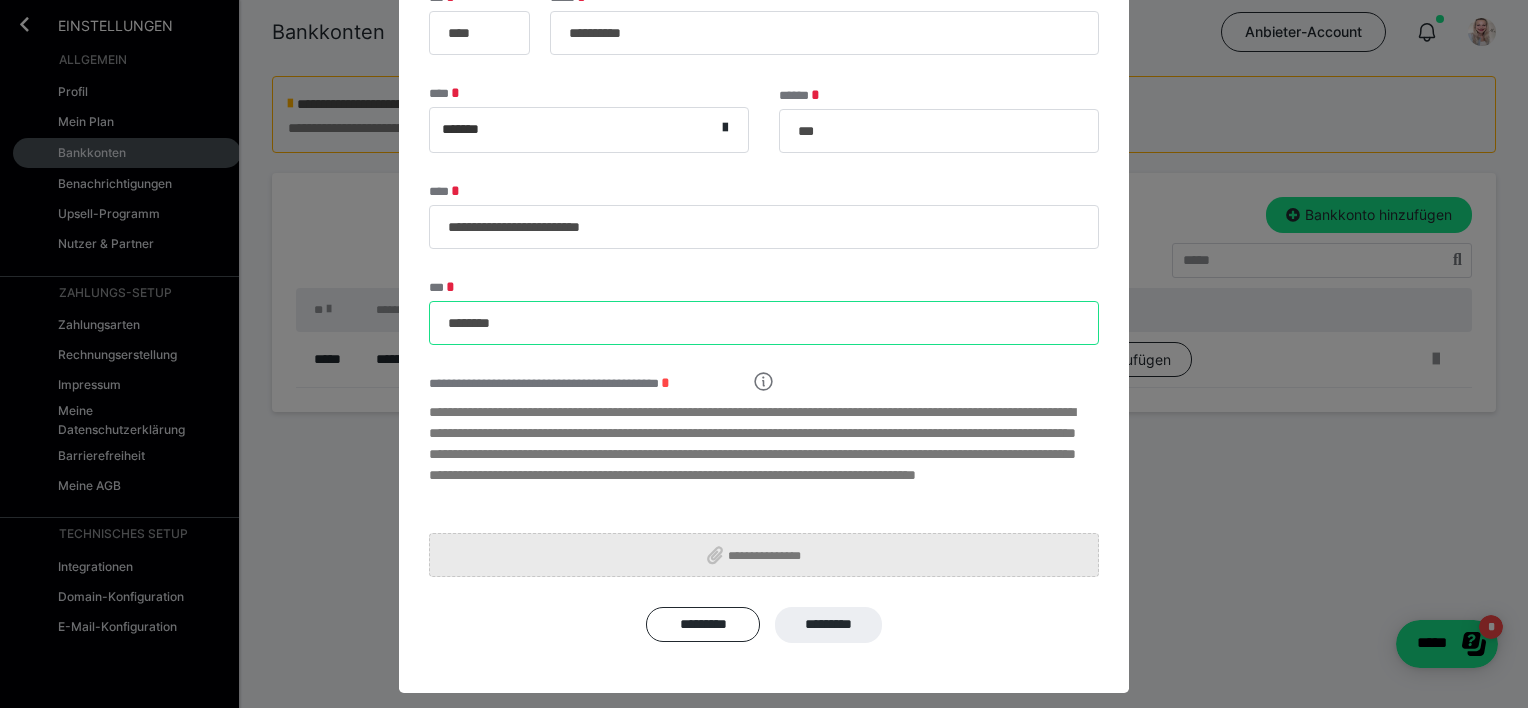 scroll, scrollTop: 328, scrollLeft: 0, axis: vertical 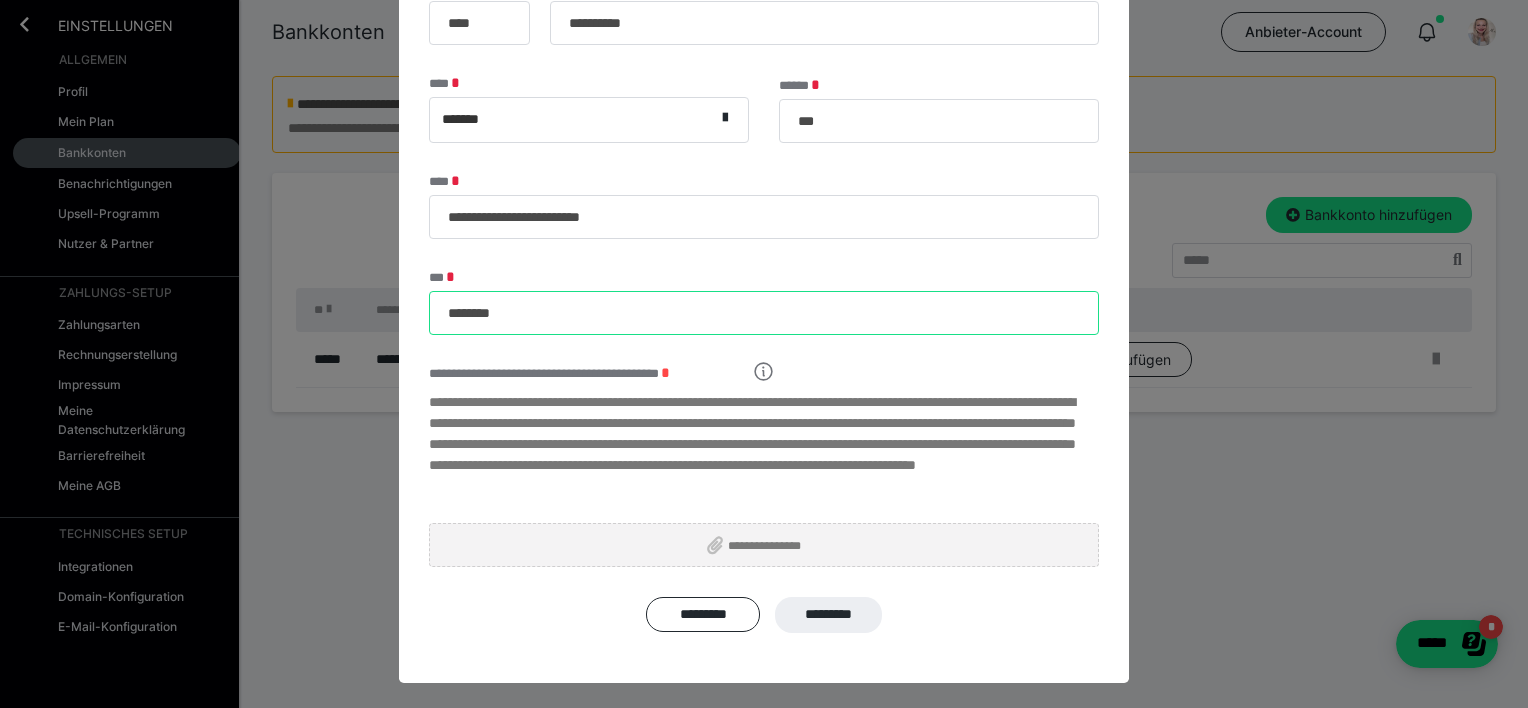 type on "********" 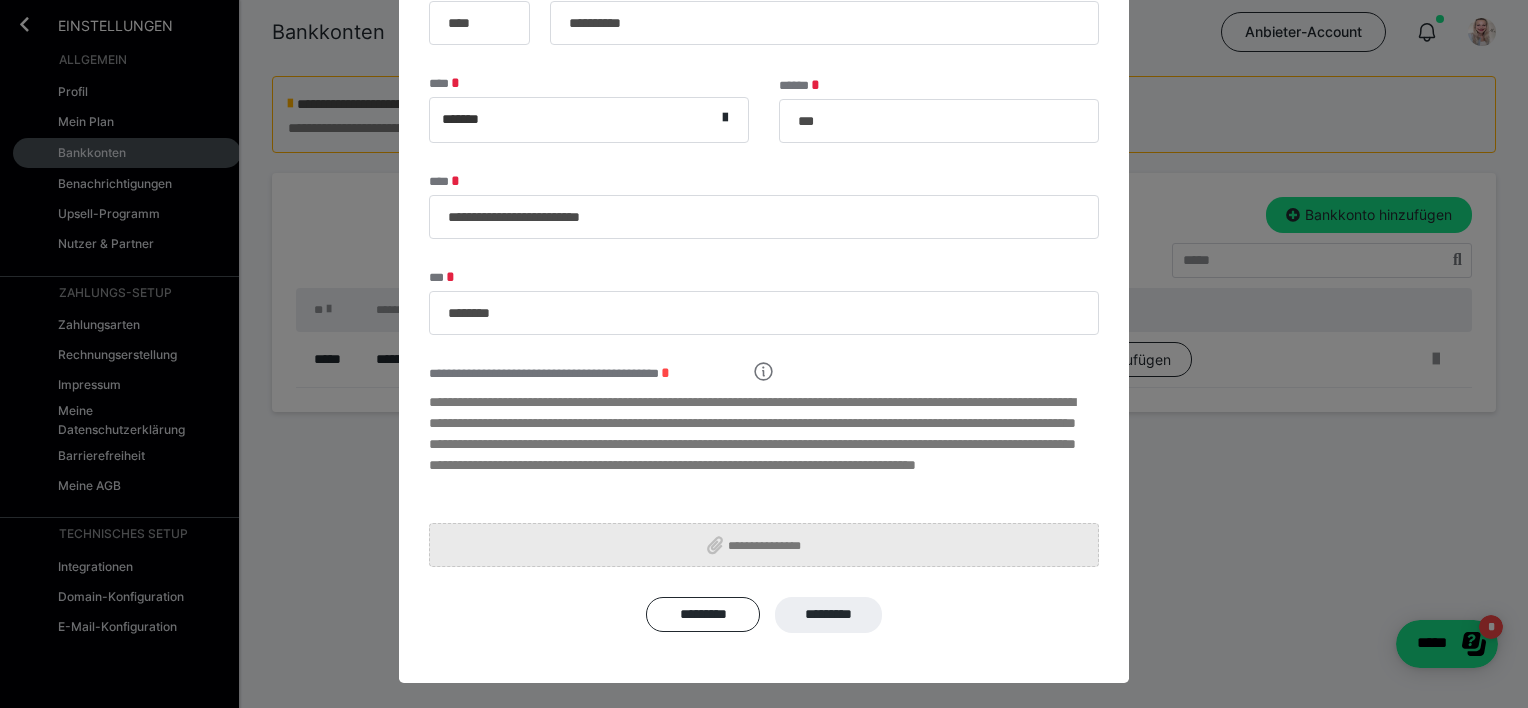 click on "**********" at bounding box center [772, 545] 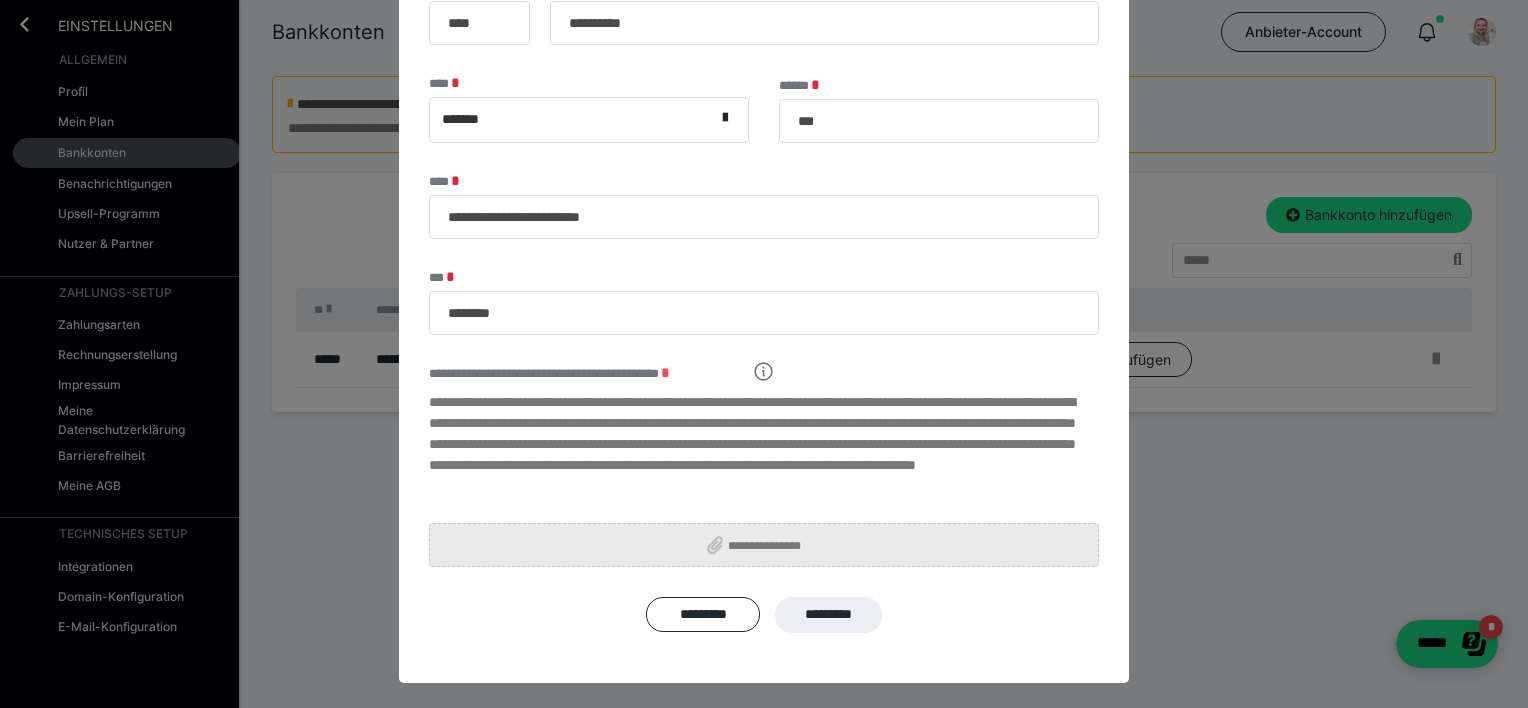 type on "**********" 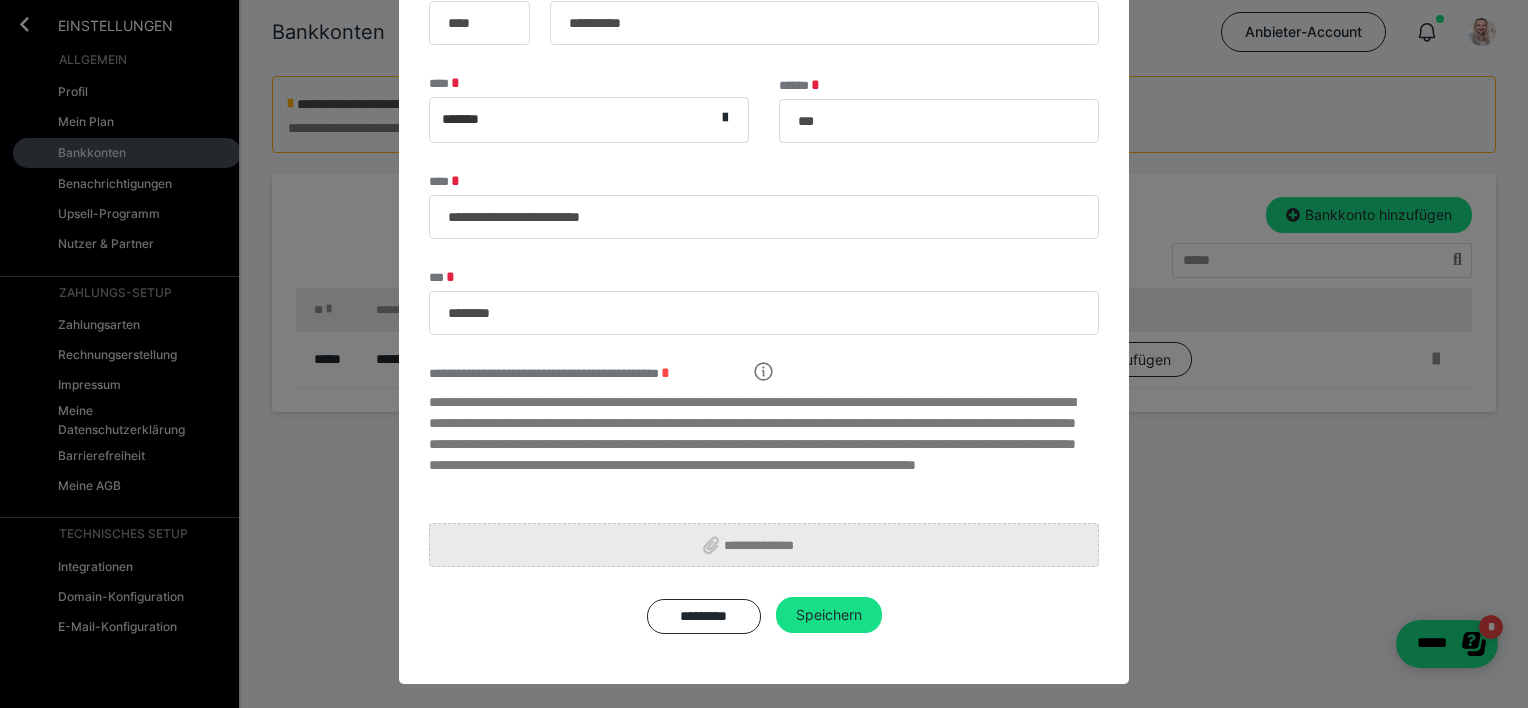 click on "**********" at bounding box center [764, 545] 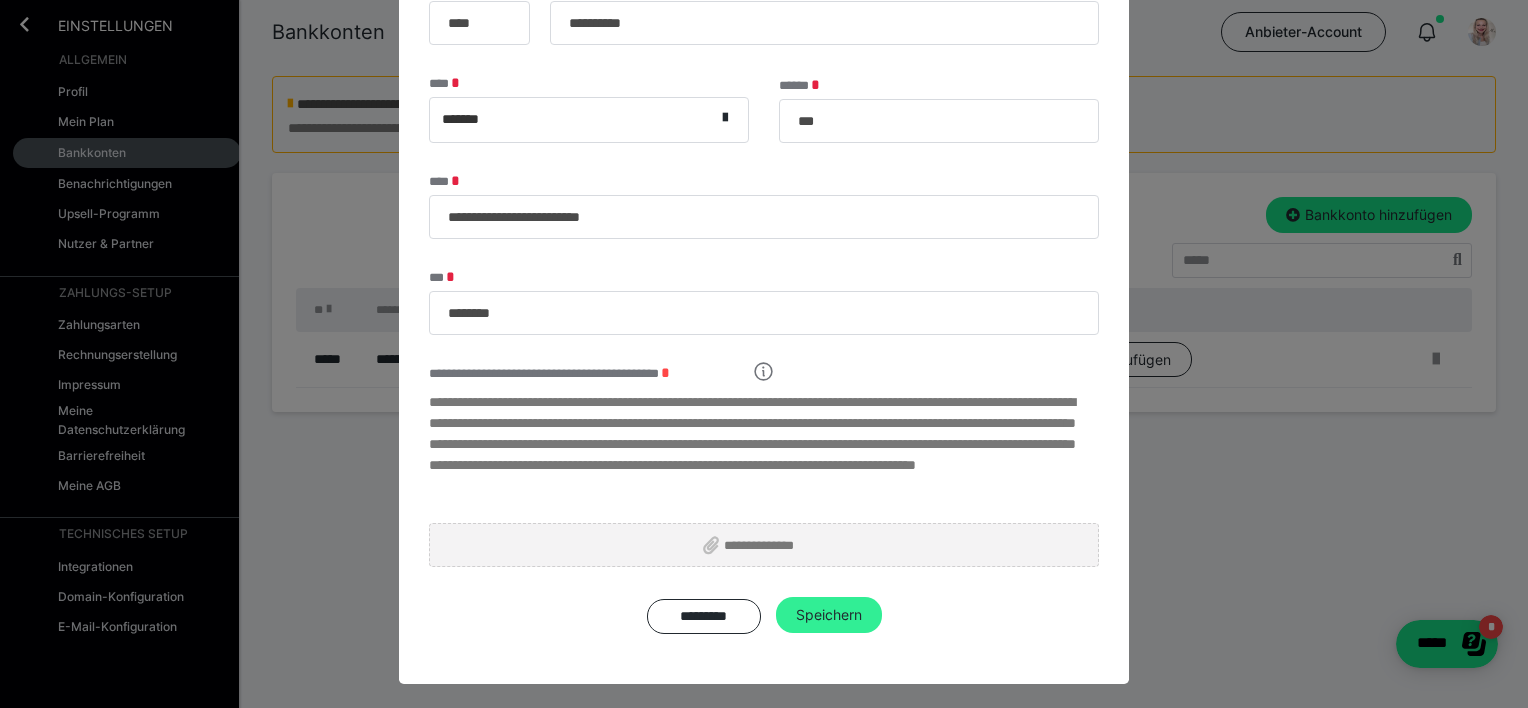 click on "Speichern" at bounding box center (829, 615) 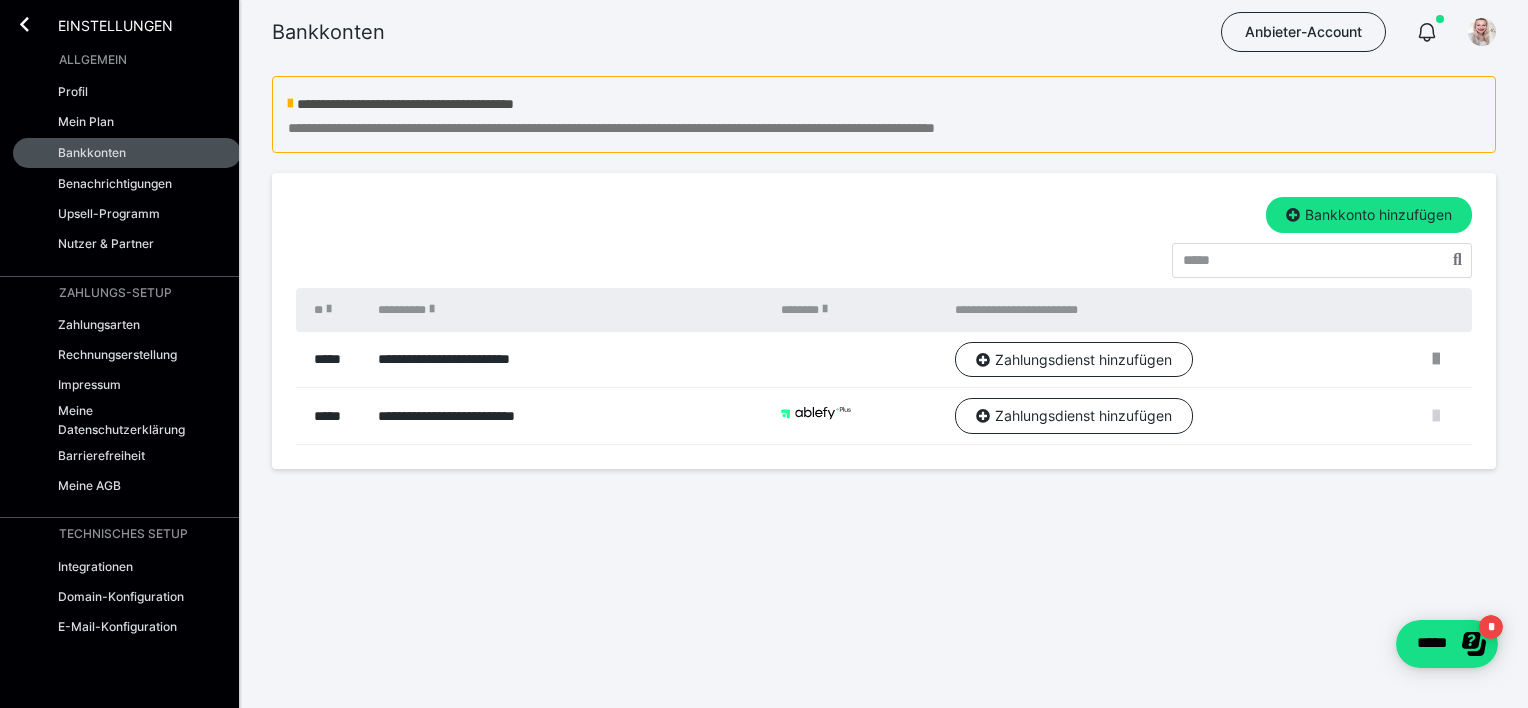 click at bounding box center [1436, 416] 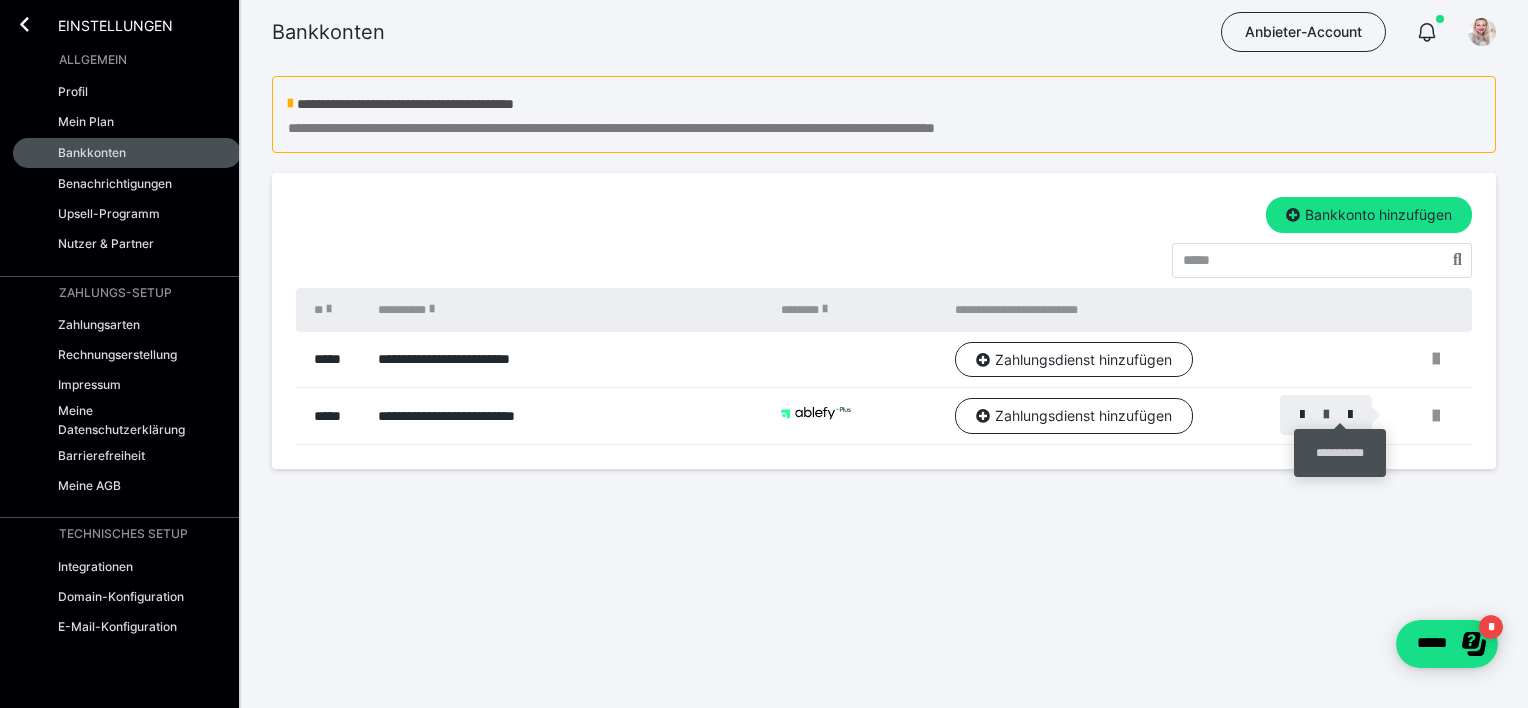 click at bounding box center [1326, 415] 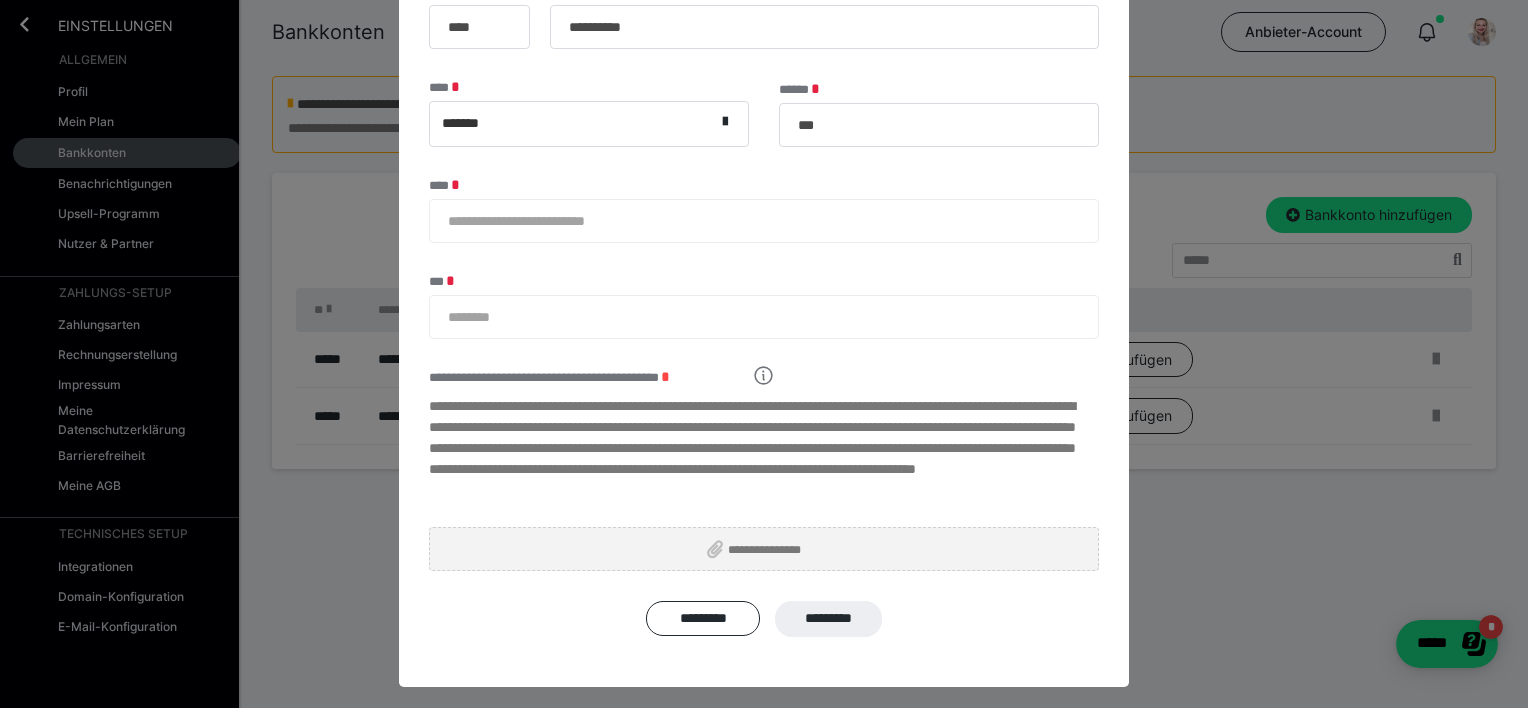 scroll, scrollTop: 328, scrollLeft: 0, axis: vertical 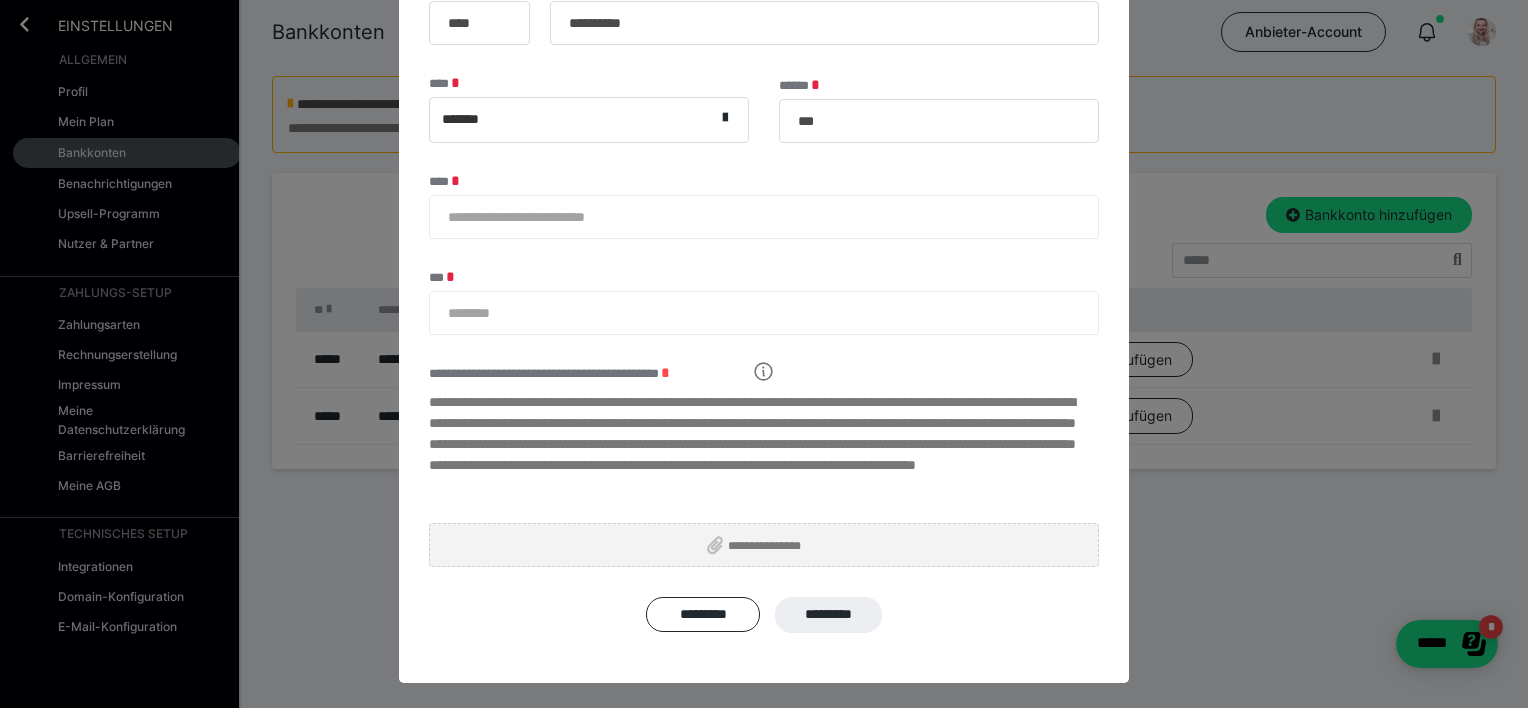 click on "**********" at bounding box center [764, 217] 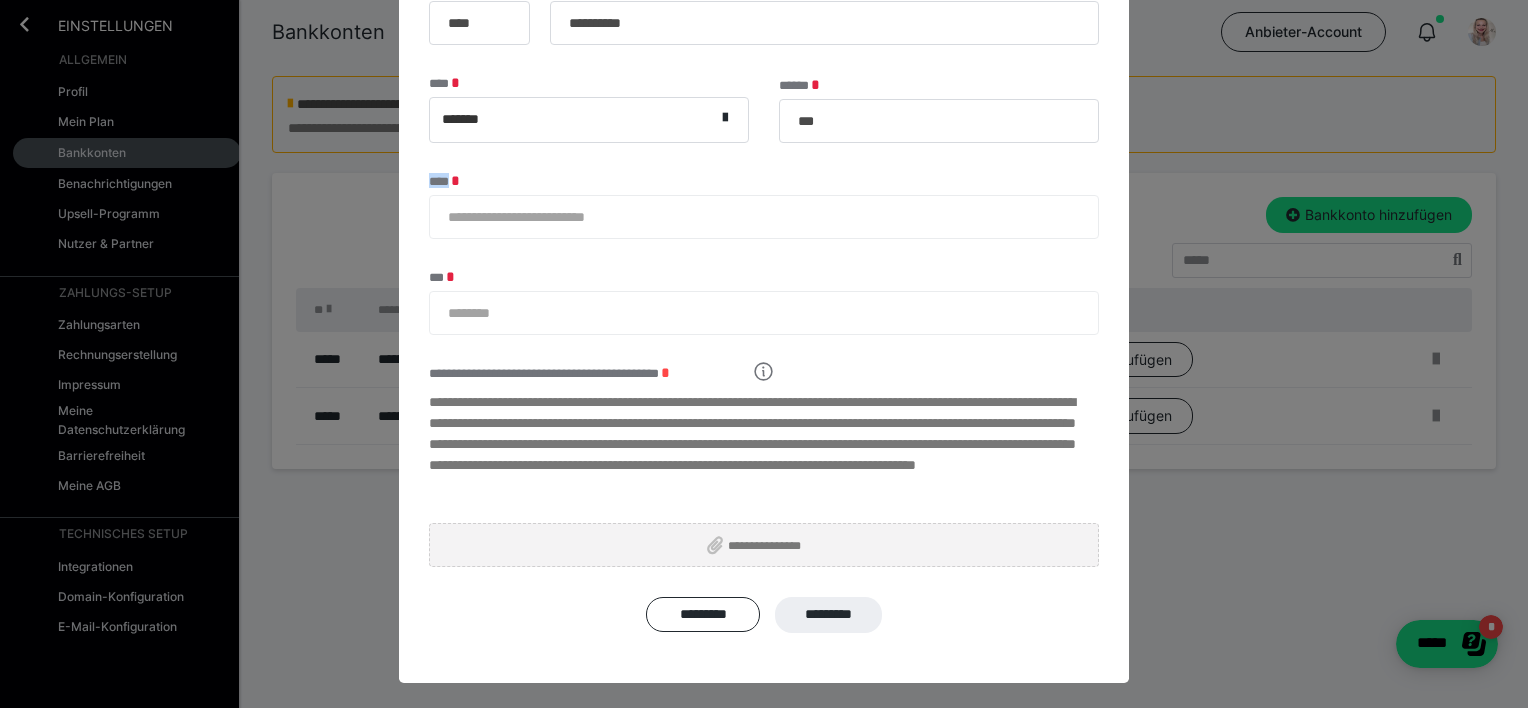 click on "**********" at bounding box center [764, 217] 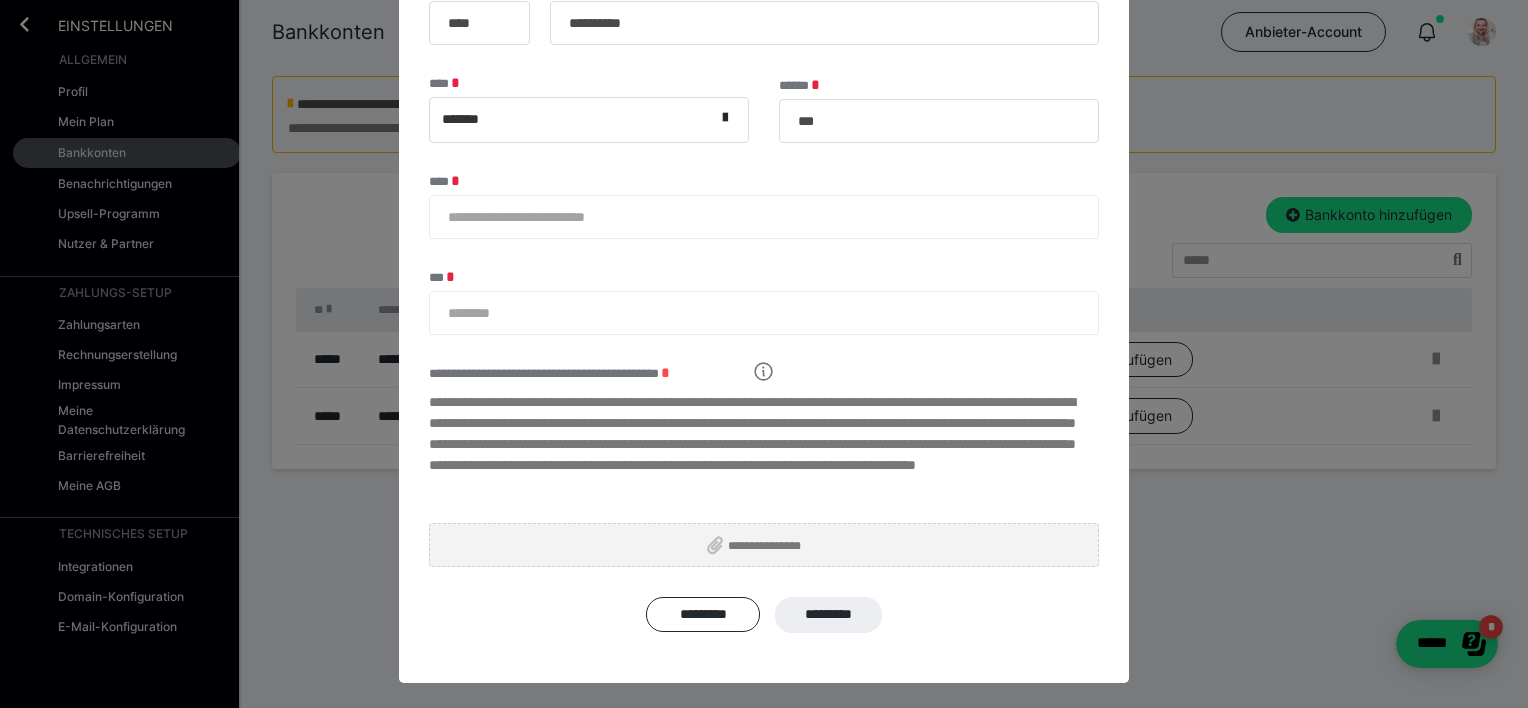 drag, startPoint x: 653, startPoint y: 217, endPoint x: 518, endPoint y: 224, distance: 135.18137 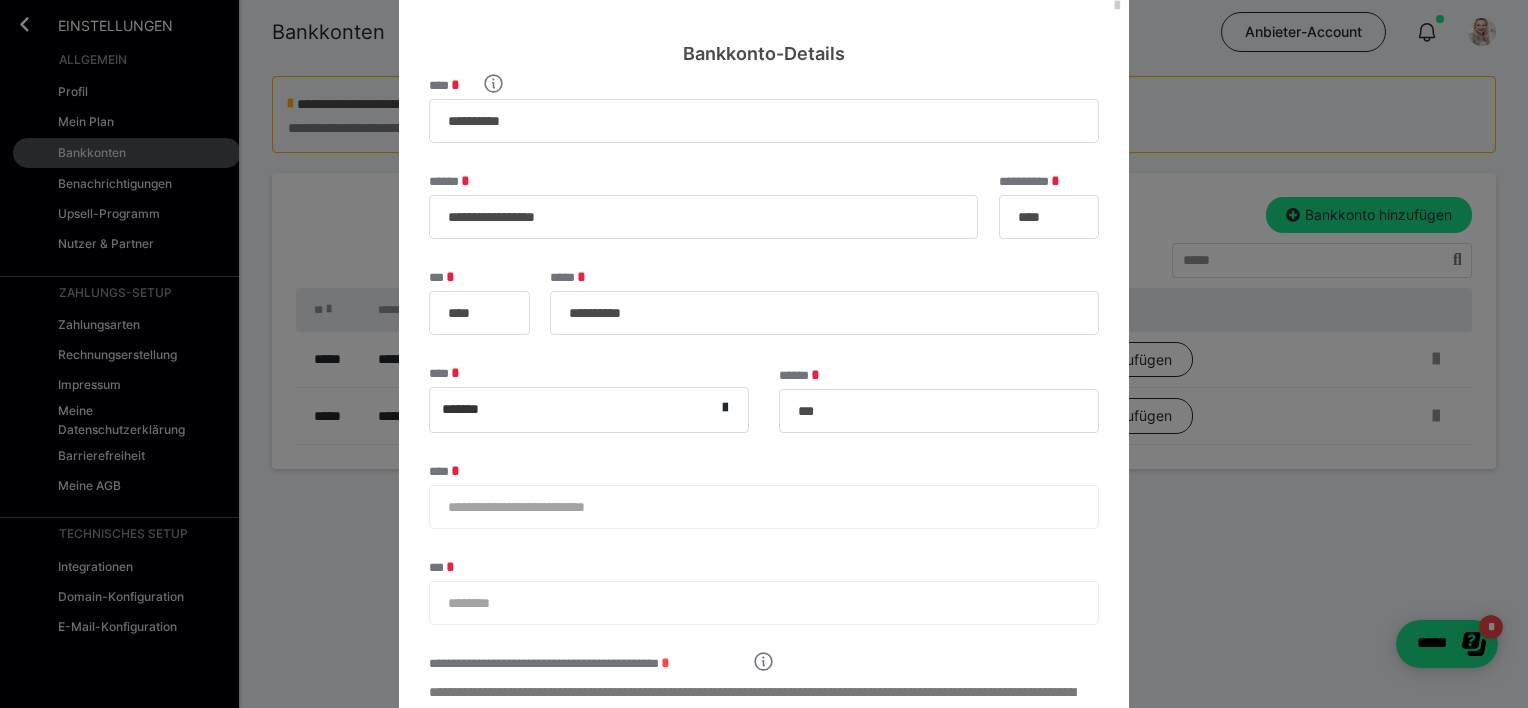 scroll, scrollTop: 28, scrollLeft: 0, axis: vertical 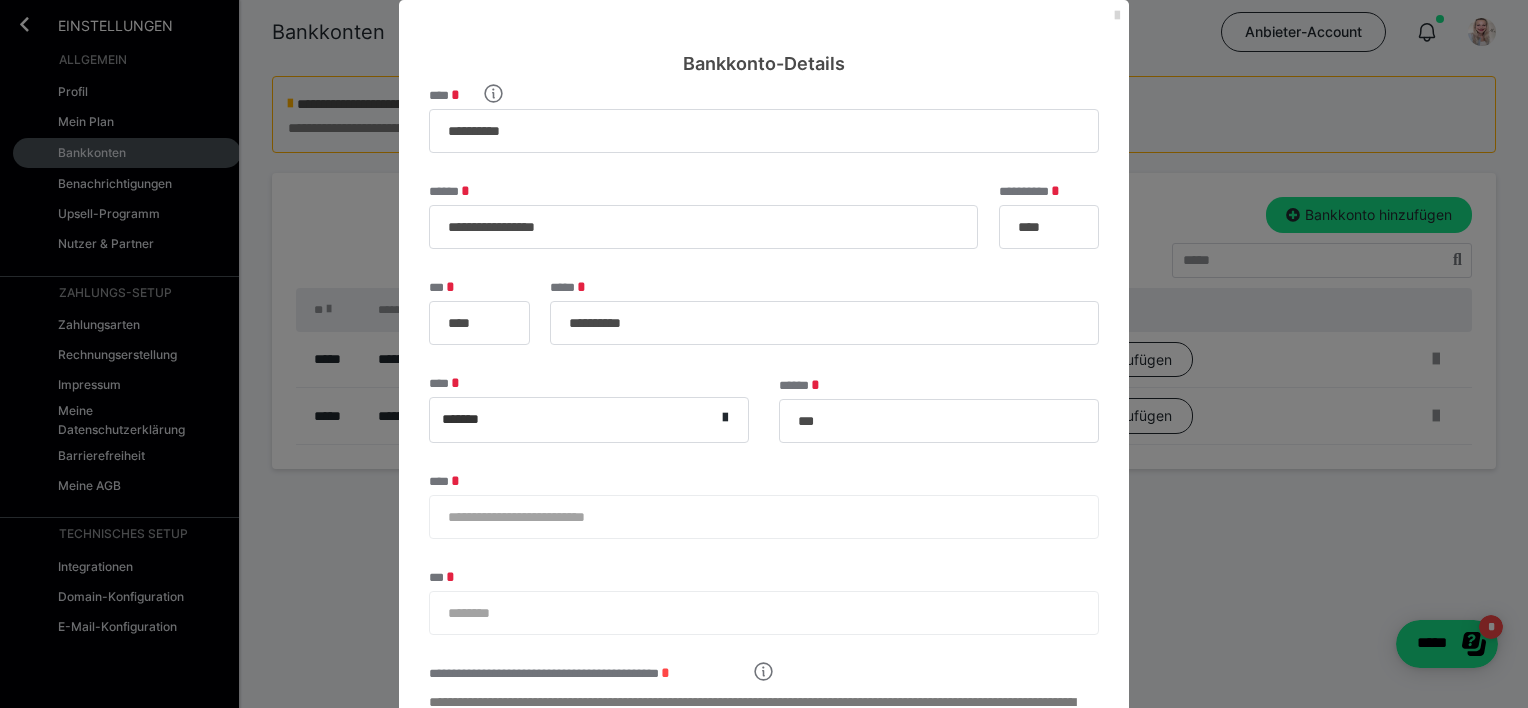 click at bounding box center (1117, 16) 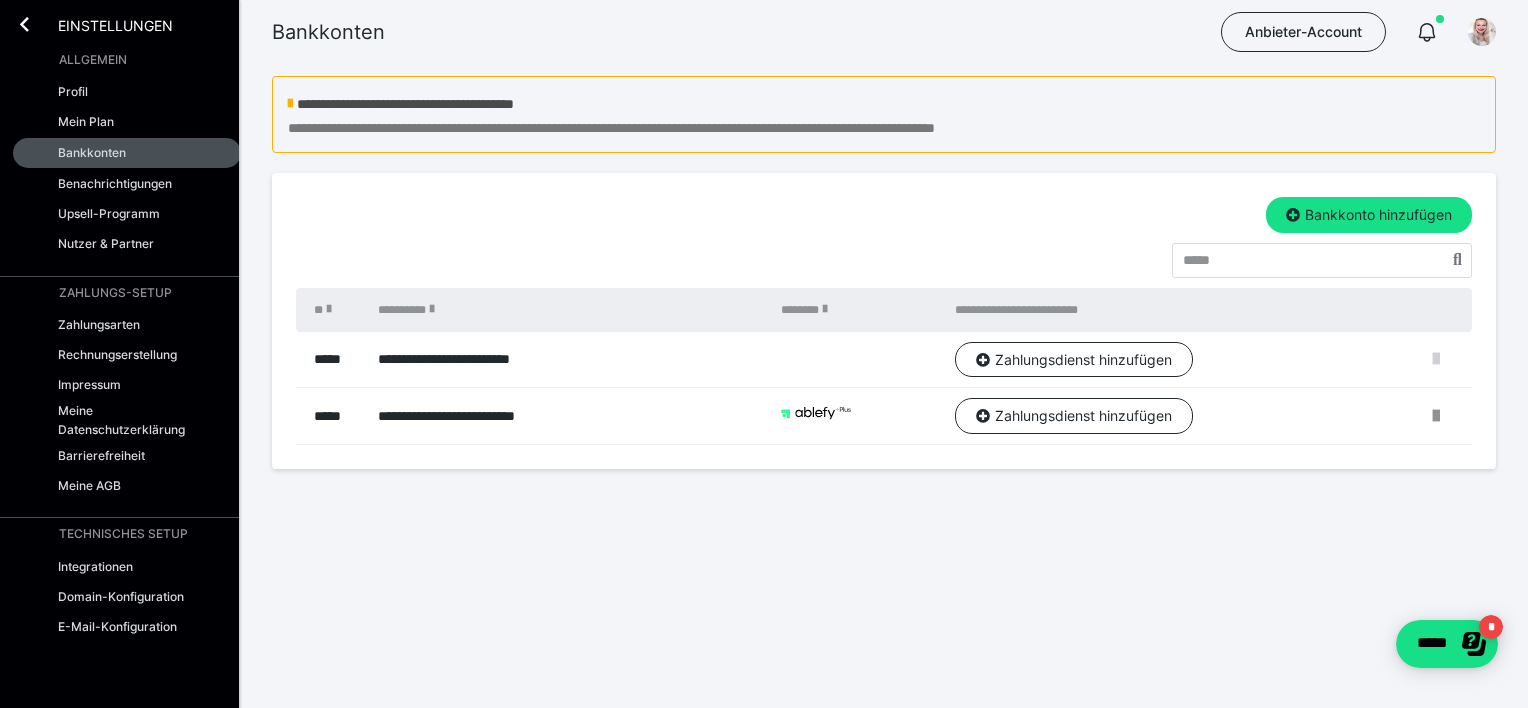 click at bounding box center [1436, 359] 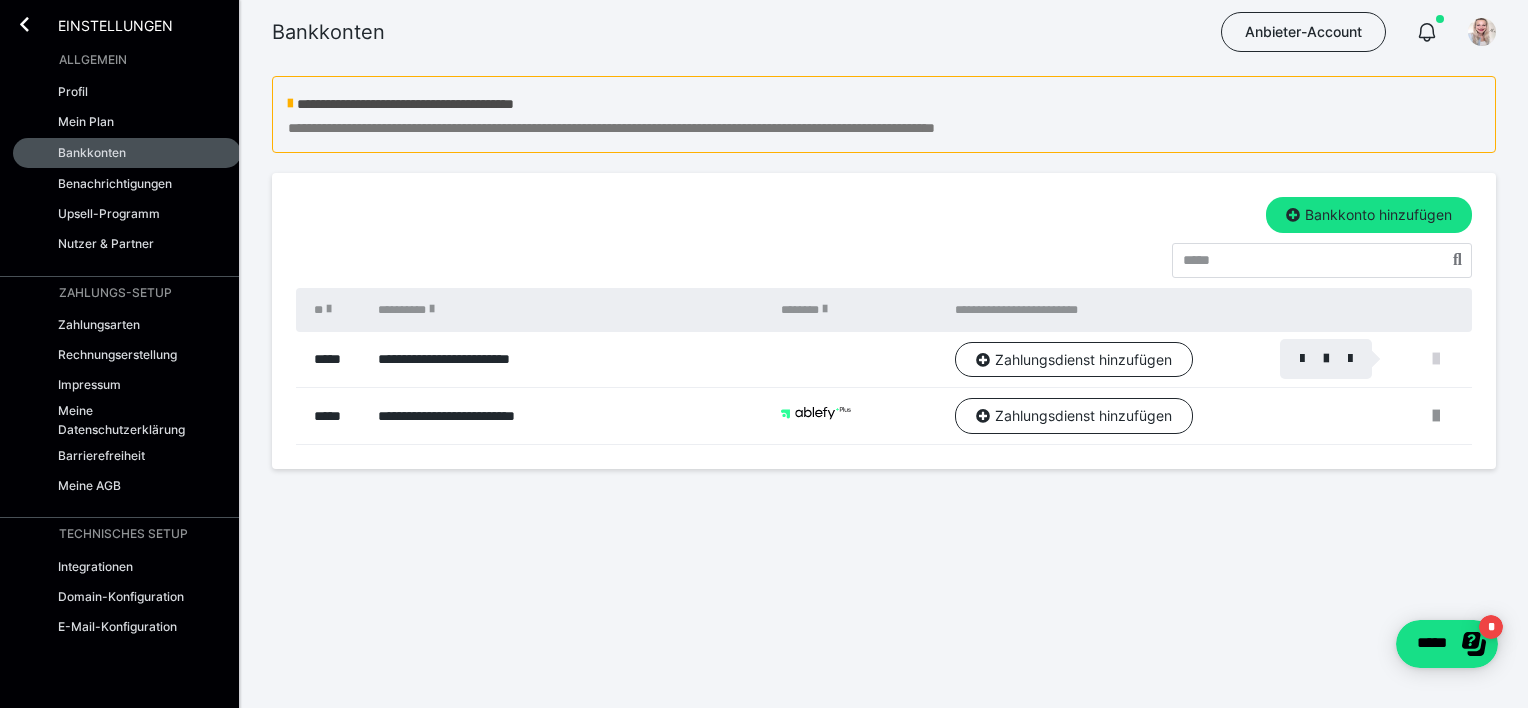 click at bounding box center (764, 354) 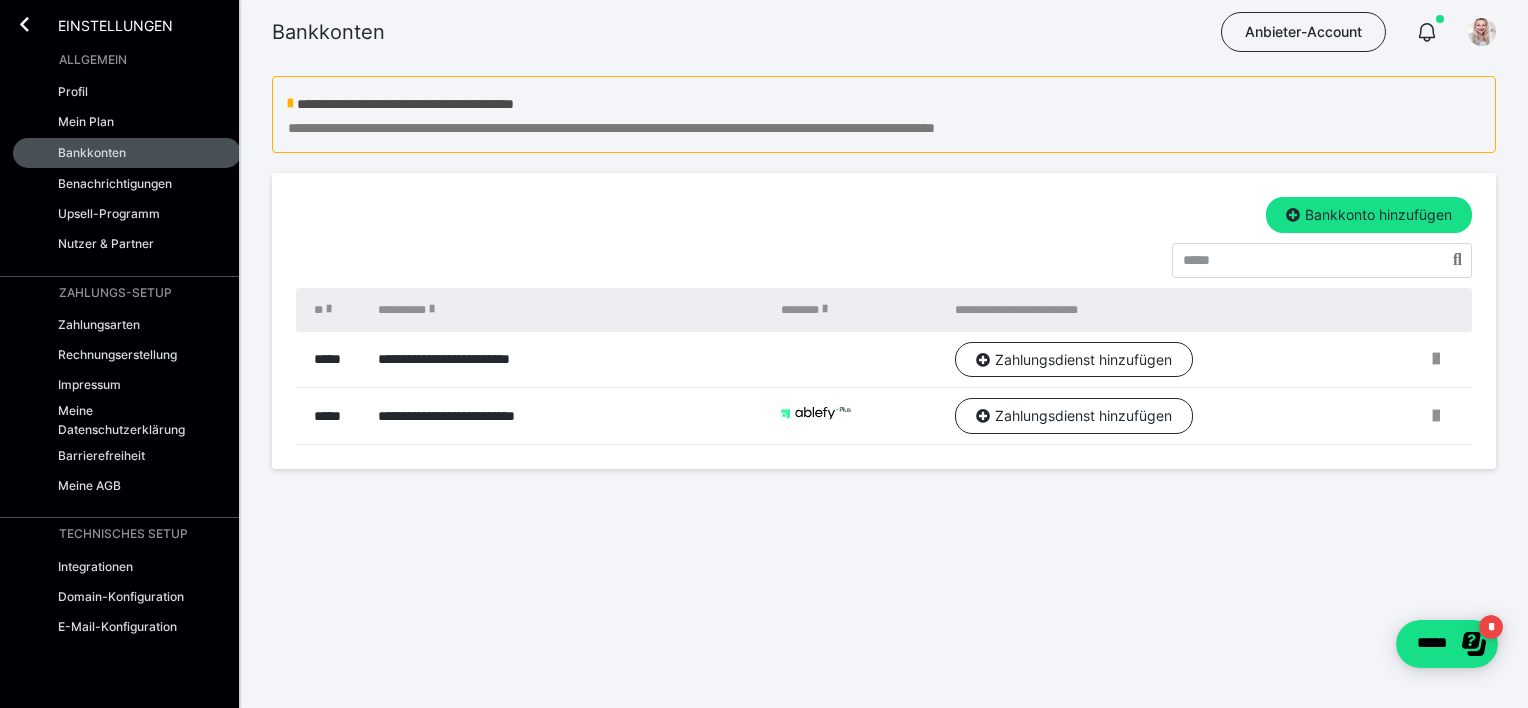 click at bounding box center (858, 360) 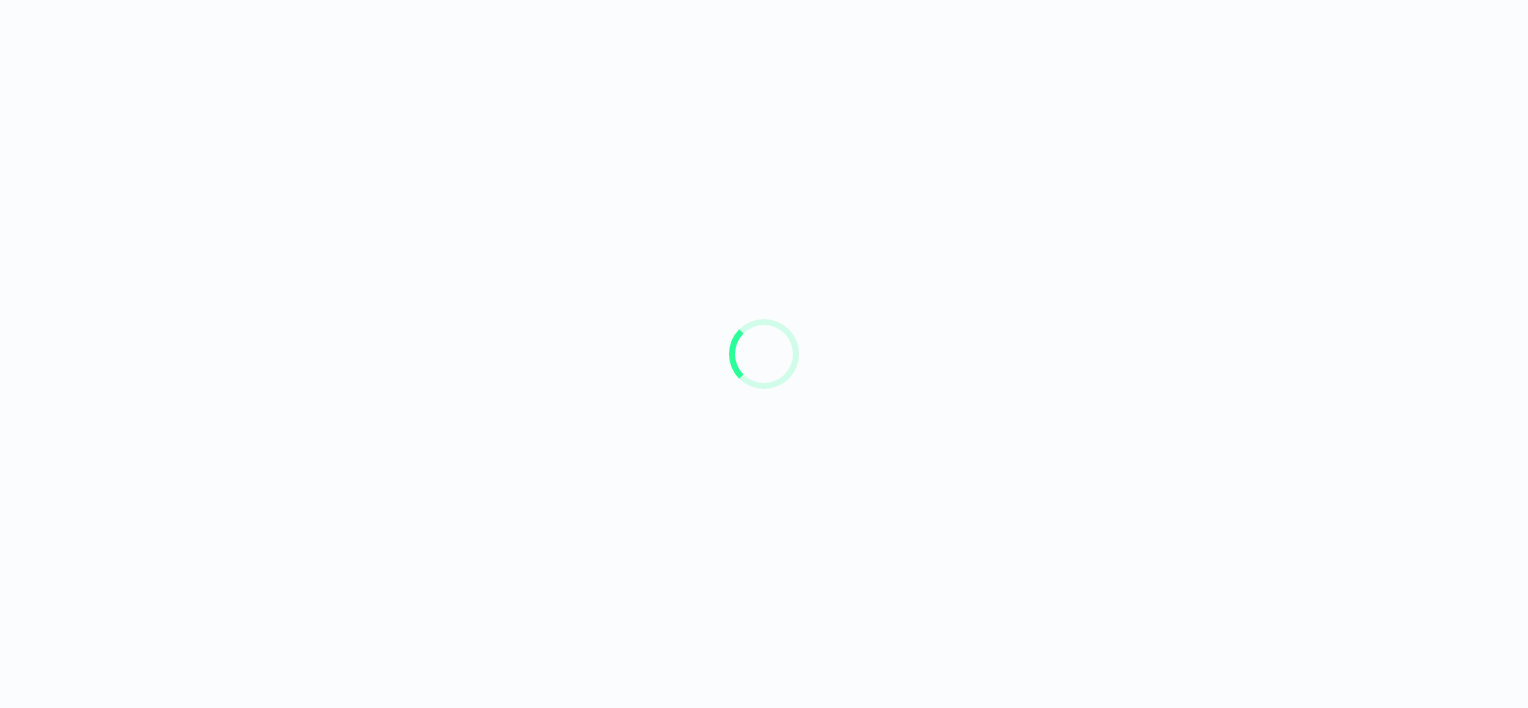 scroll, scrollTop: 0, scrollLeft: 0, axis: both 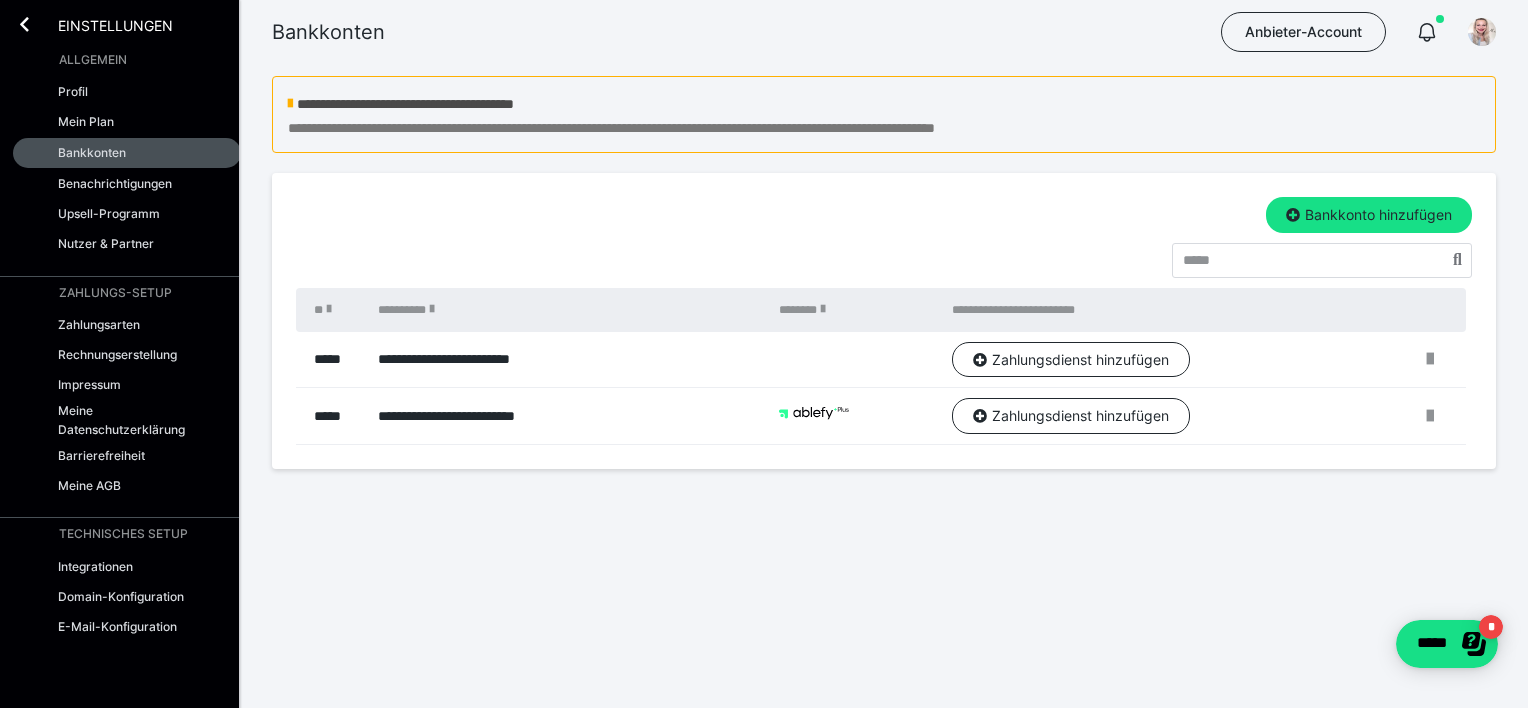 click on "**********" at bounding box center (884, 105) 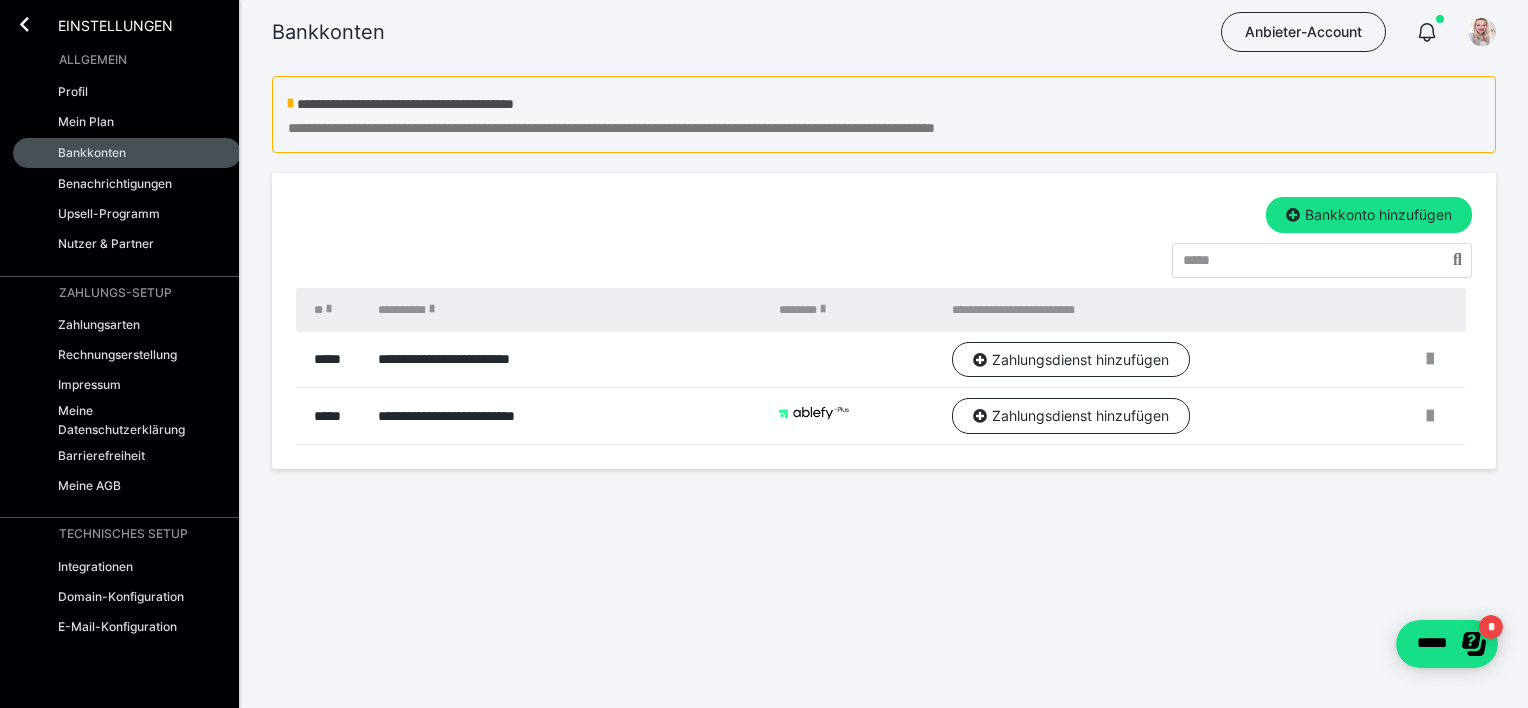 click on "**********" at bounding box center (568, 360) 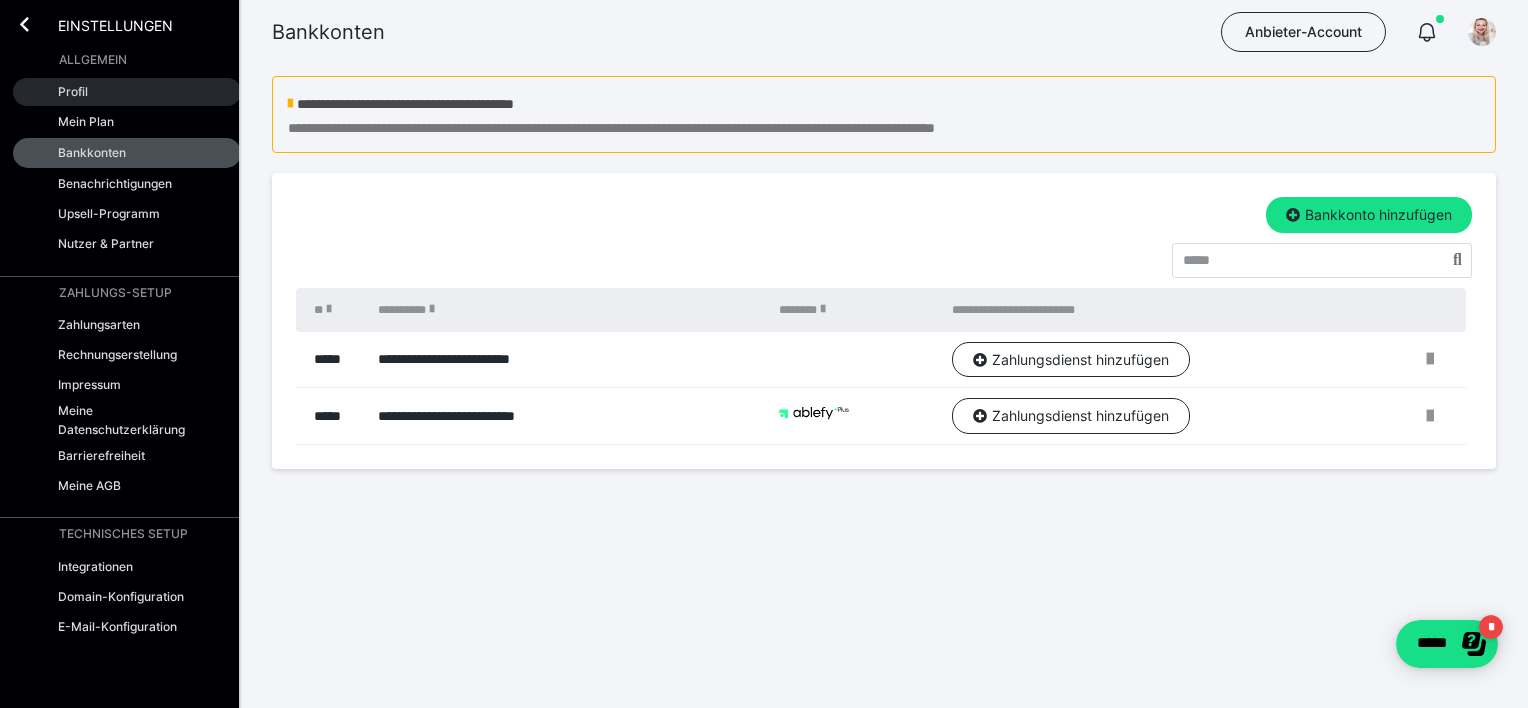 click on "Profil" at bounding box center (127, 92) 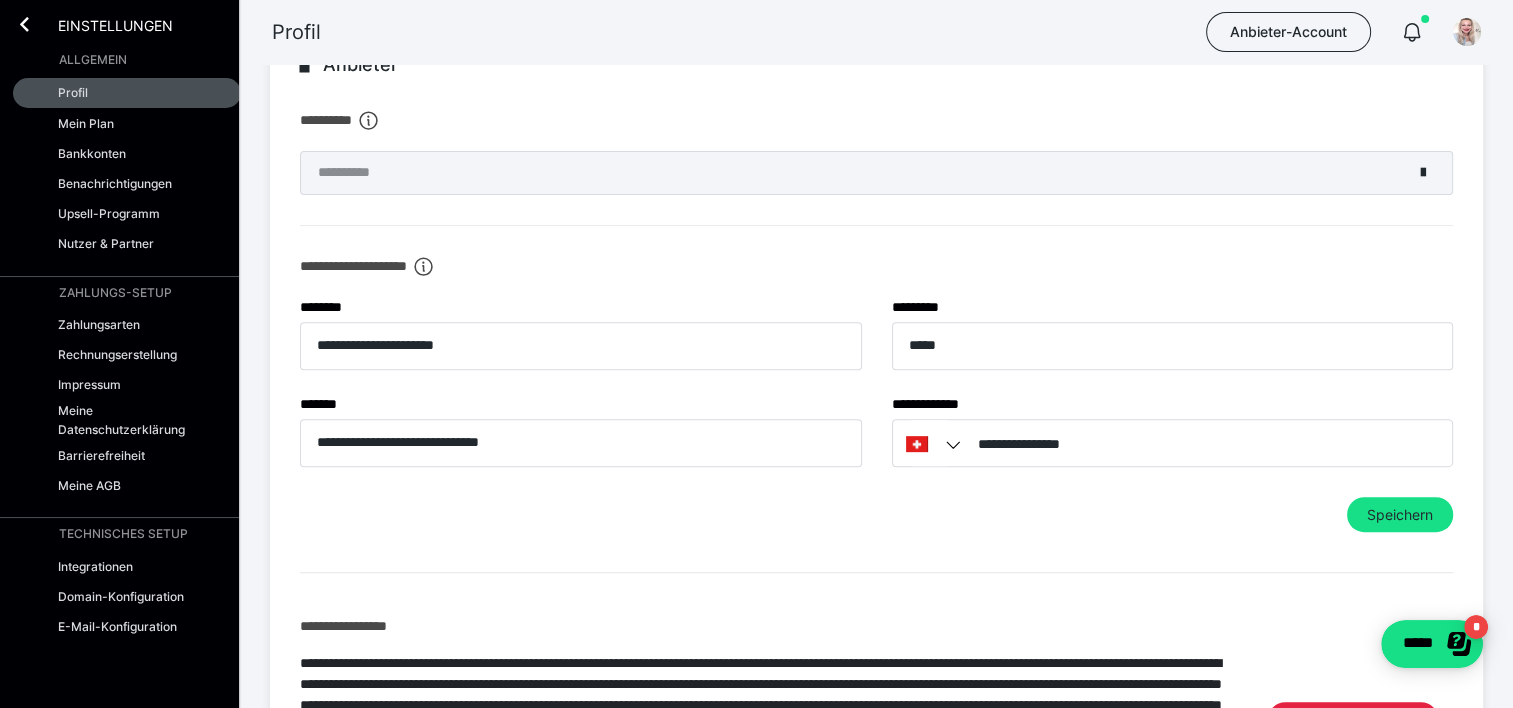 scroll, scrollTop: 900, scrollLeft: 0, axis: vertical 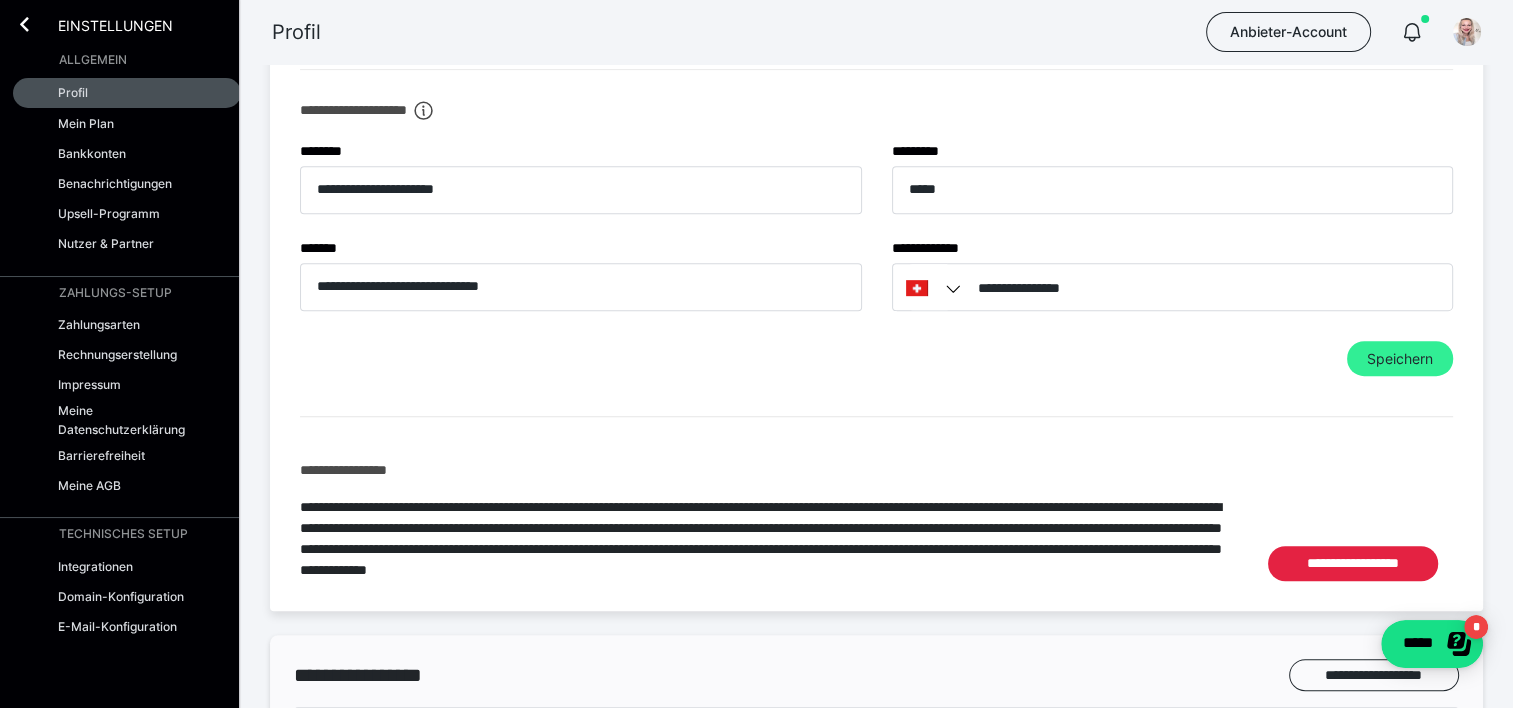 click on "Speichern" at bounding box center [1400, 359] 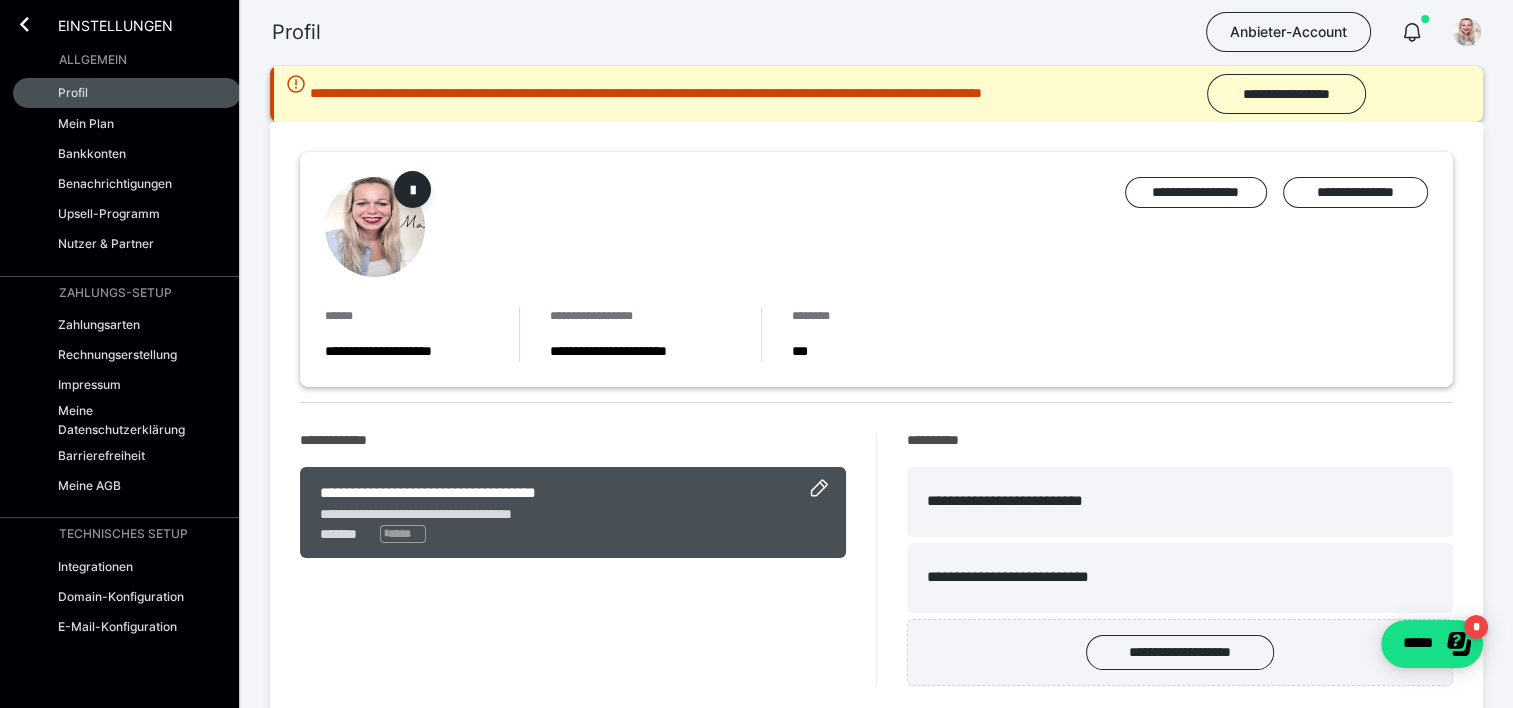 scroll, scrollTop: 0, scrollLeft: 0, axis: both 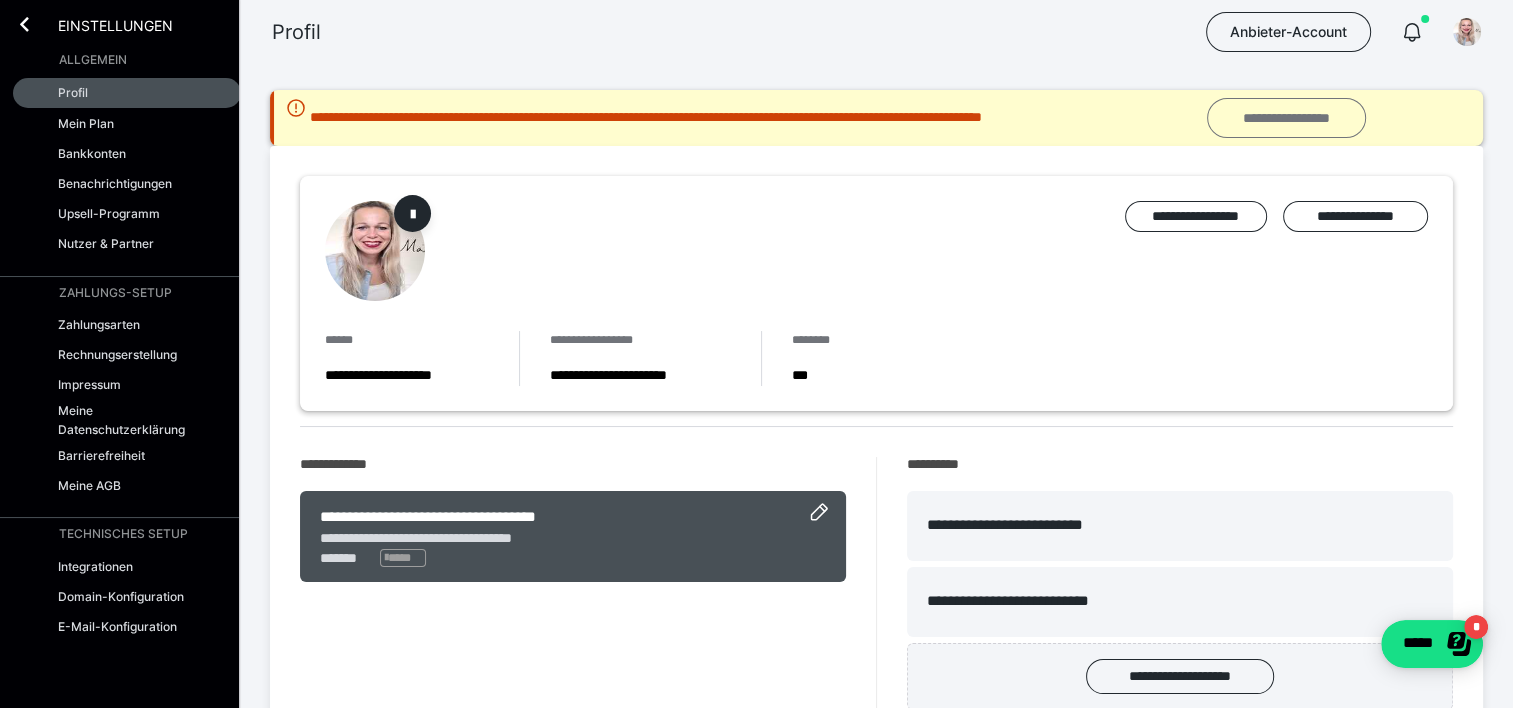 click on "**********" at bounding box center (1286, 118) 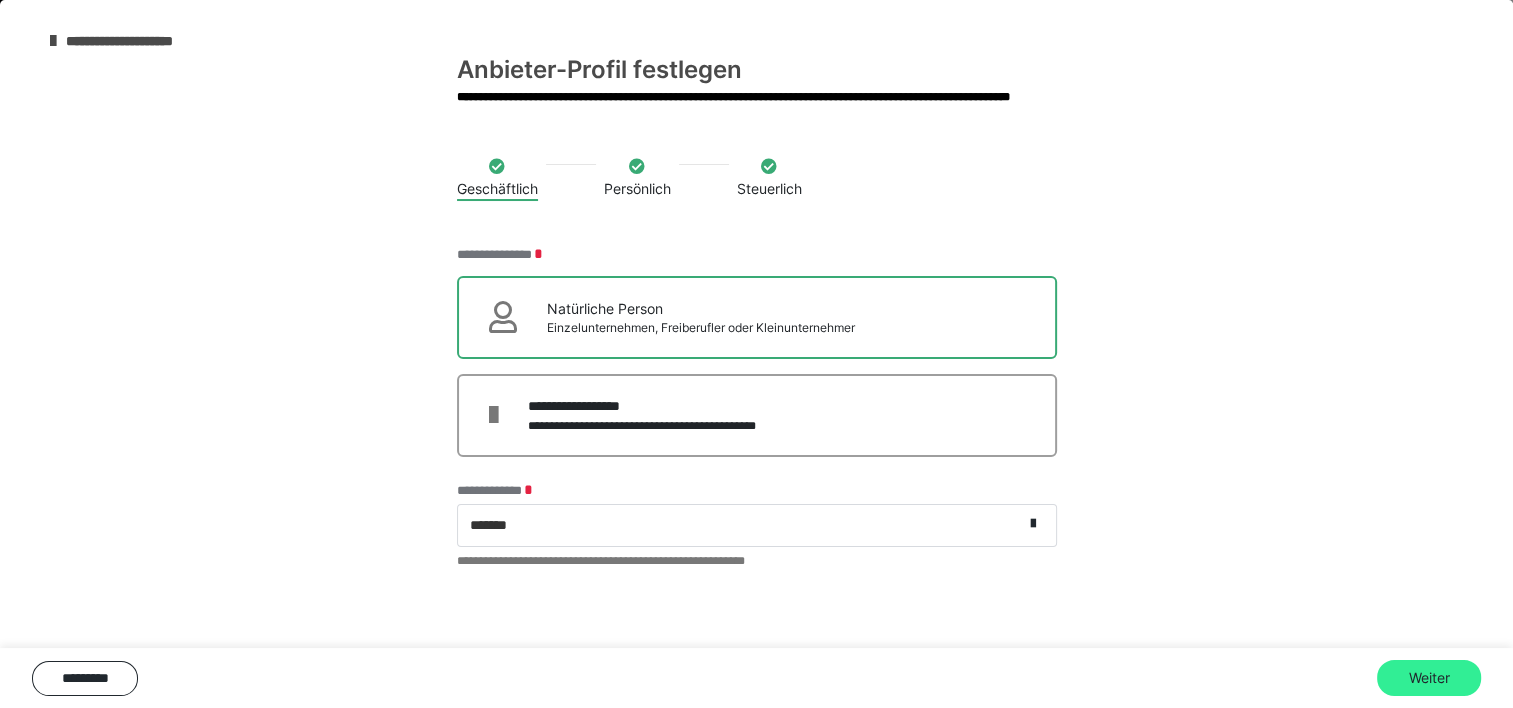 click on "Weiter" at bounding box center (1429, 678) 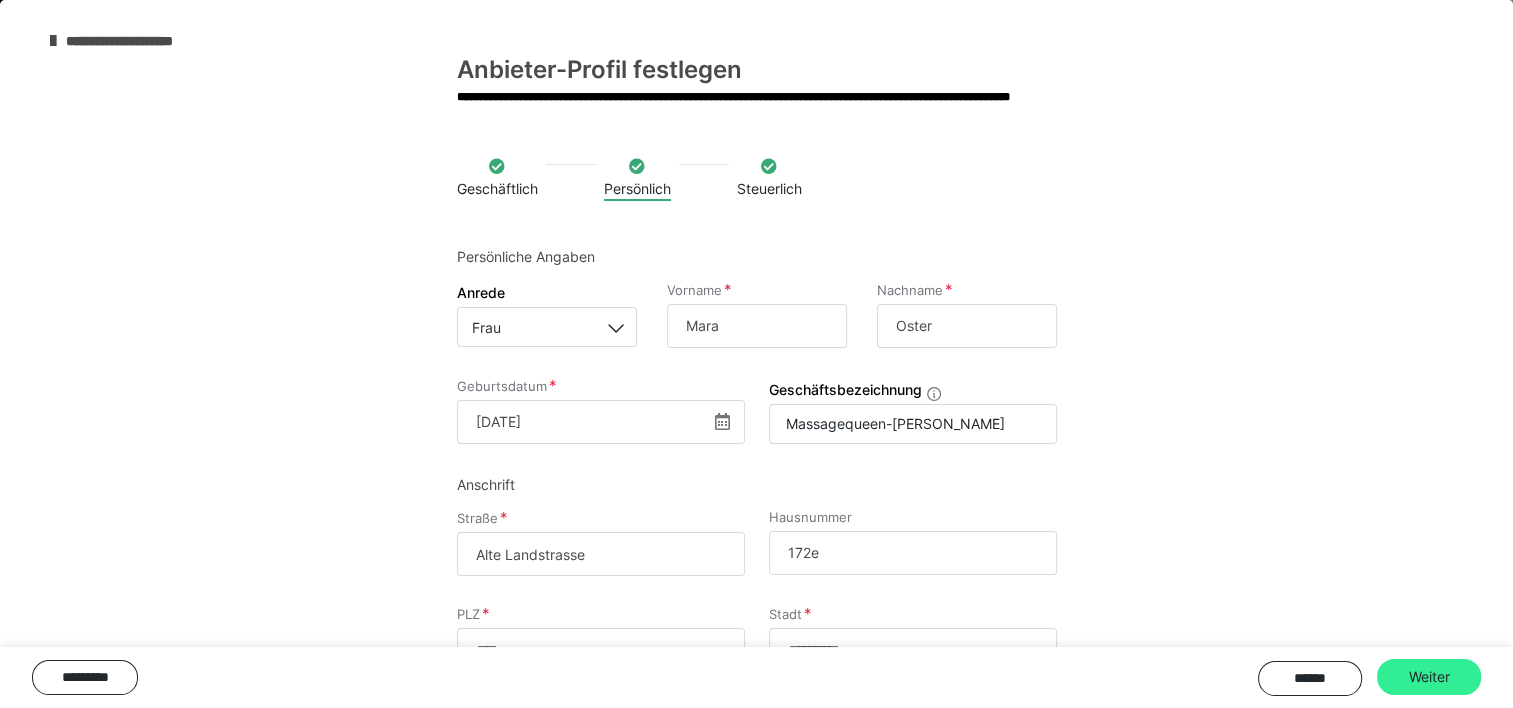 click on "Weiter" at bounding box center [1429, 677] 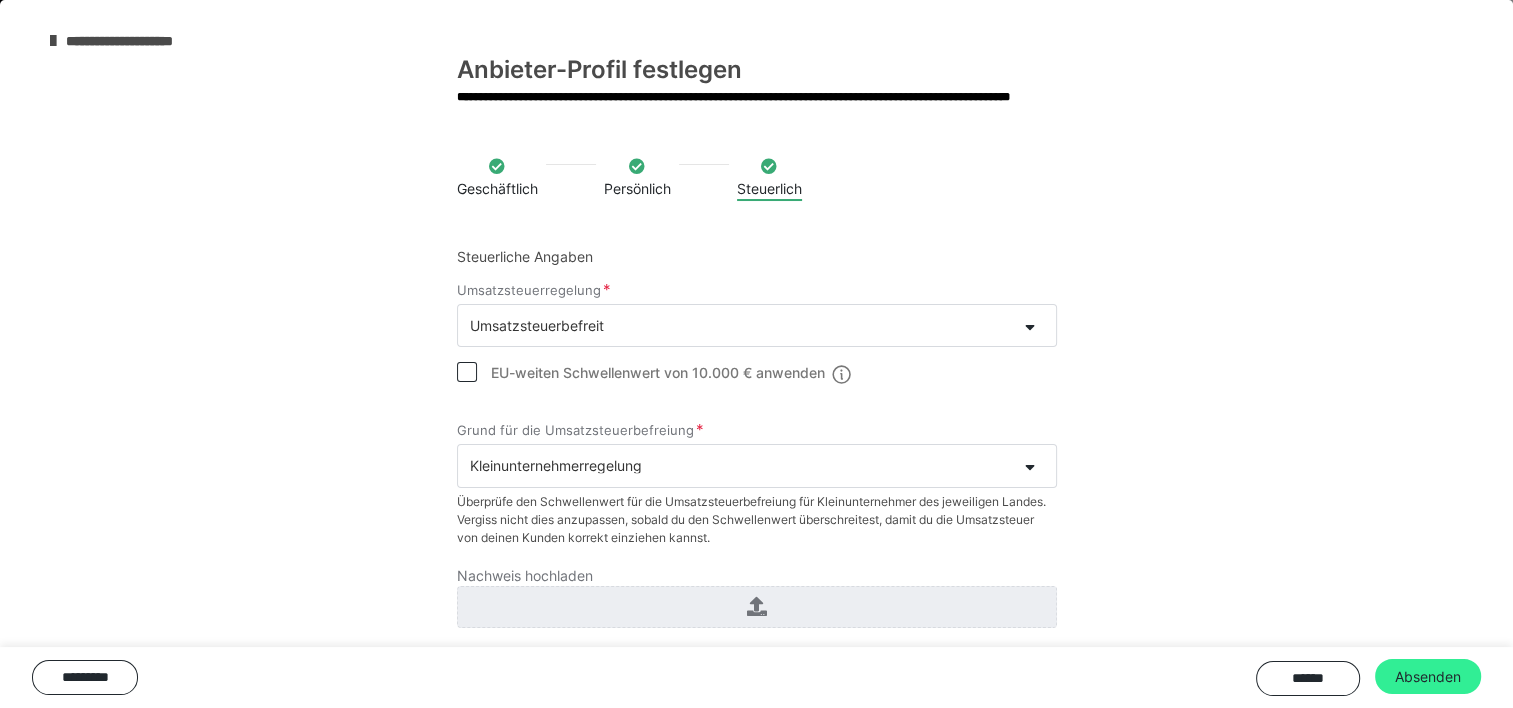 click on "Absenden" at bounding box center [1428, 677] 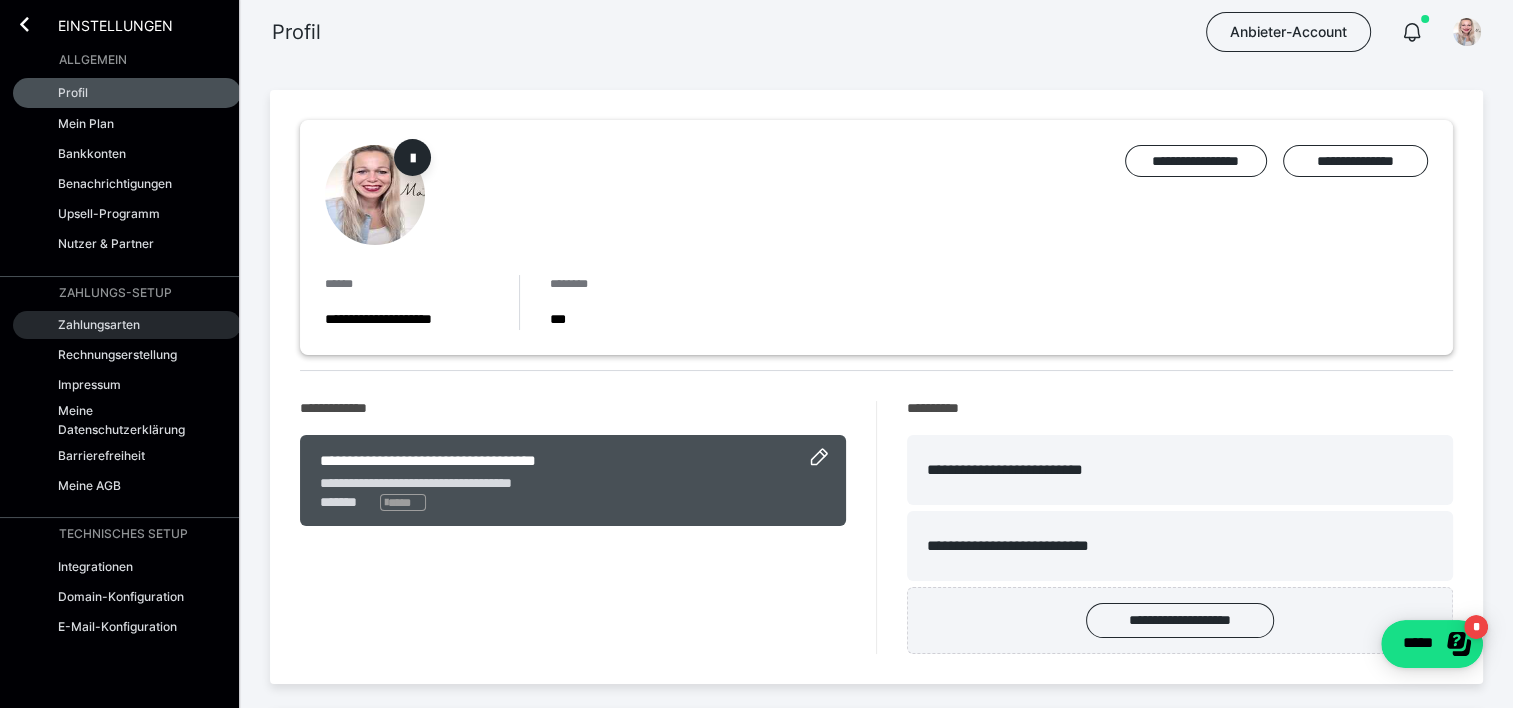 click on "Zahlungsarten" at bounding box center [99, 324] 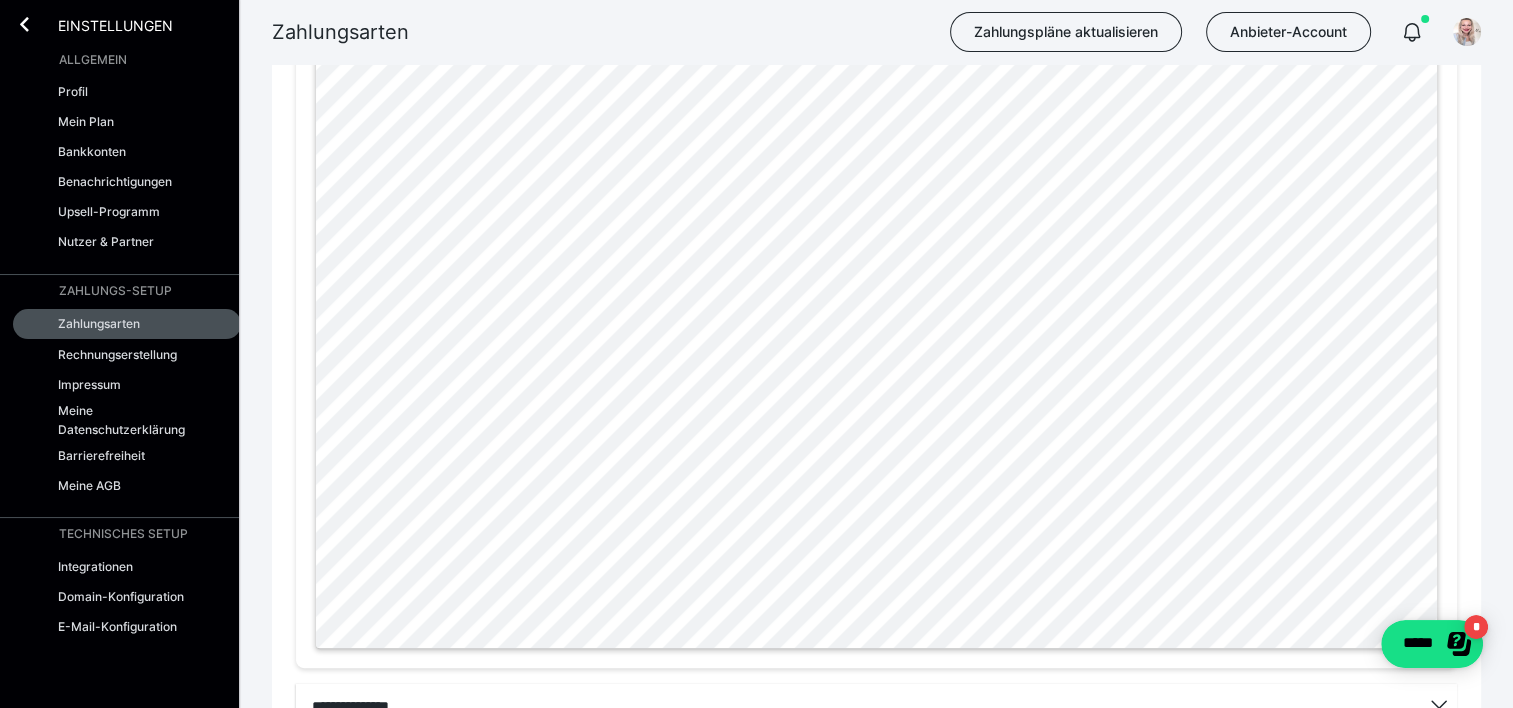 scroll, scrollTop: 1000, scrollLeft: 0, axis: vertical 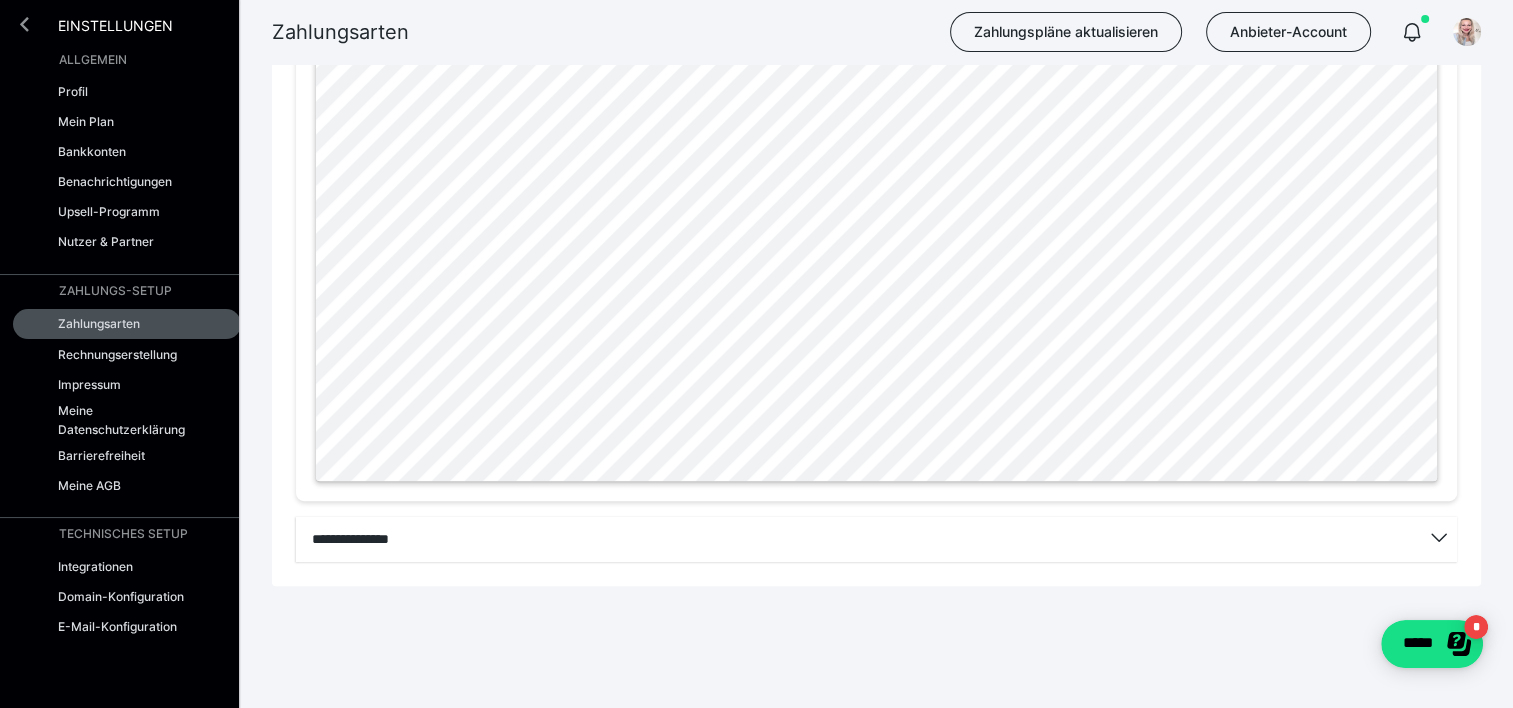 click at bounding box center [24, 24] 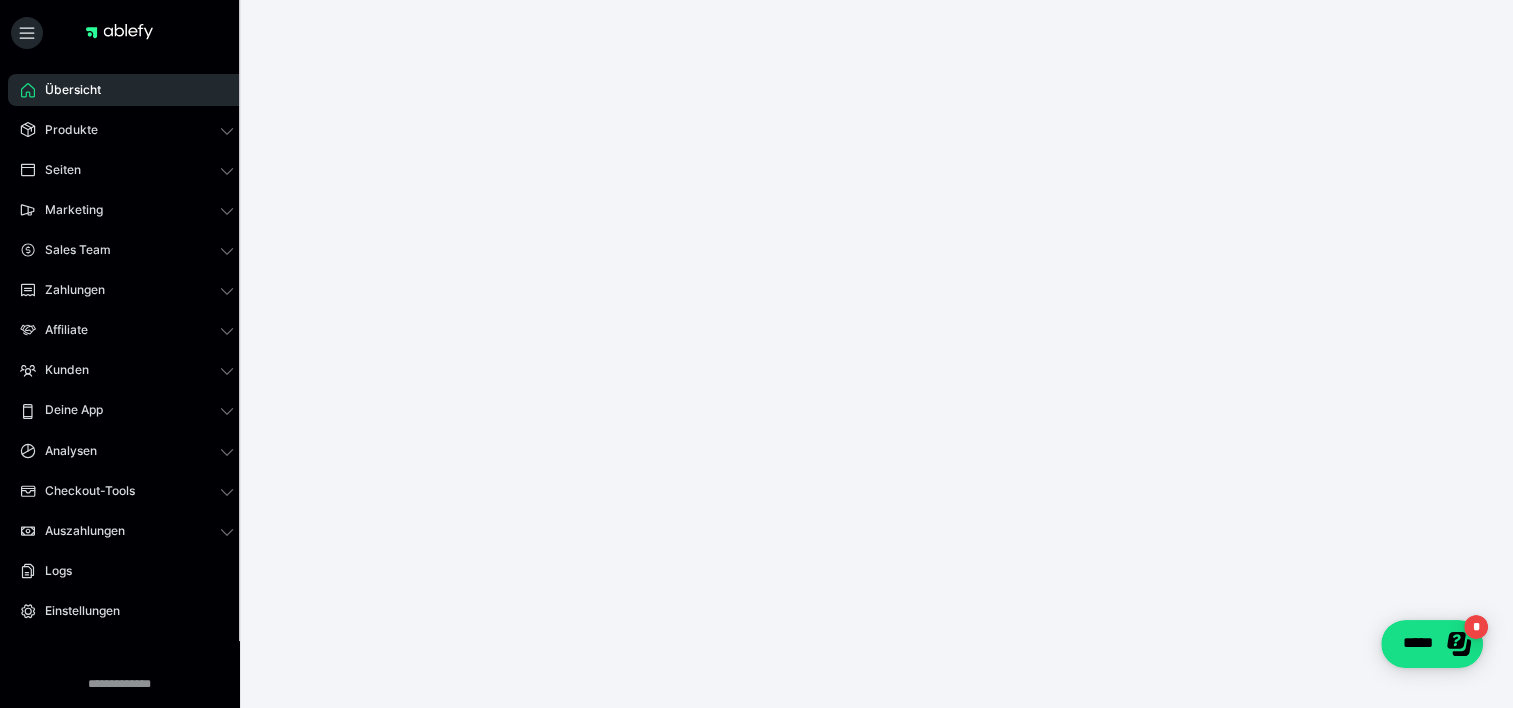 scroll, scrollTop: 0, scrollLeft: 0, axis: both 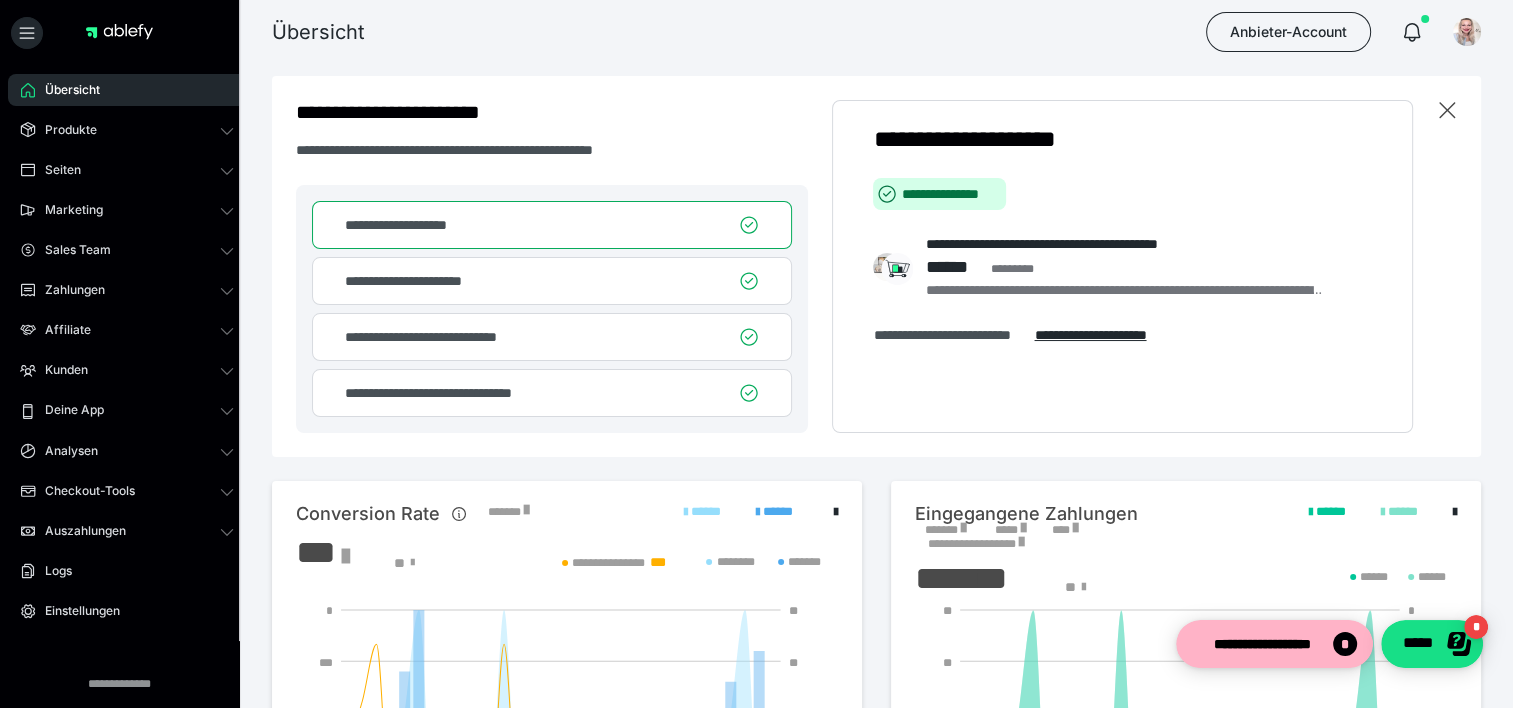 click on "Übersicht" at bounding box center (65, 90) 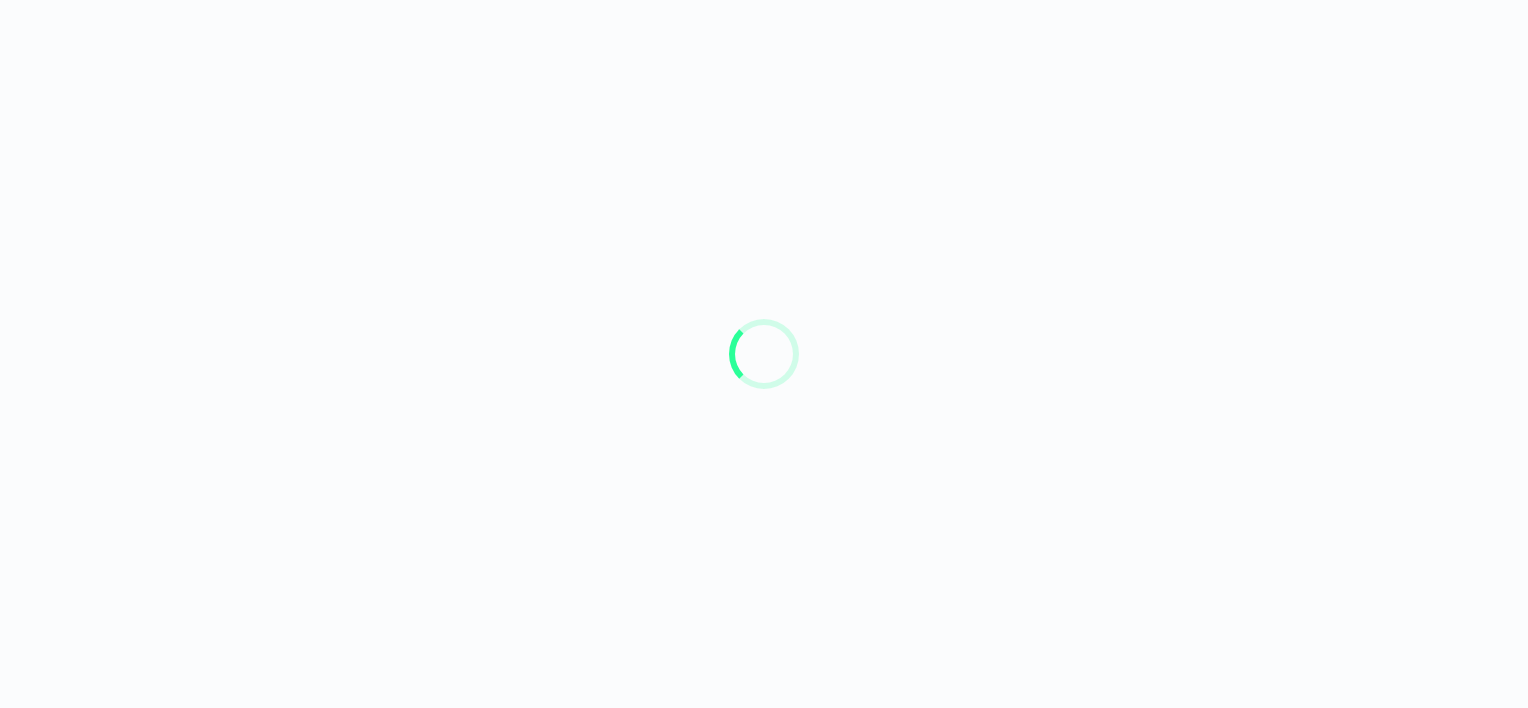 scroll, scrollTop: 0, scrollLeft: 0, axis: both 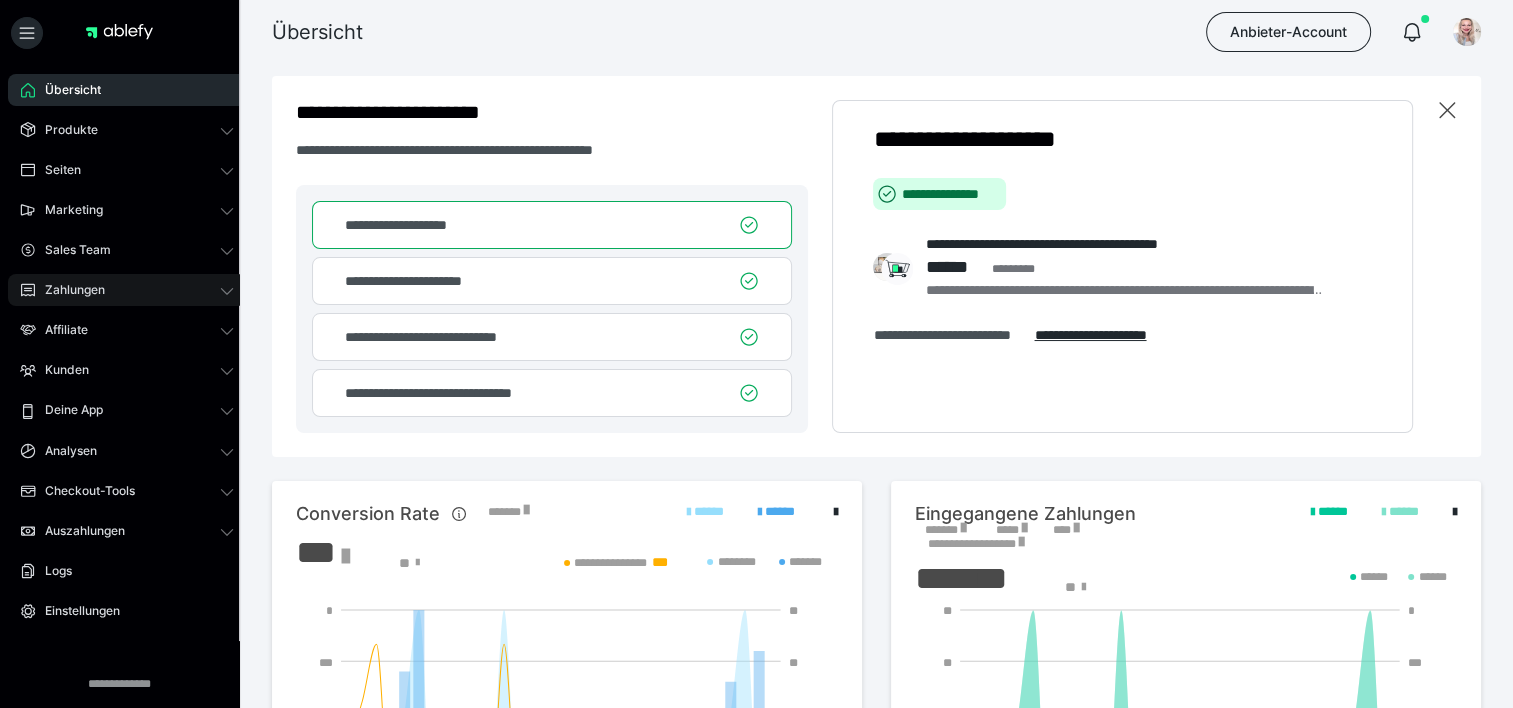 click on "Zahlungen" at bounding box center [68, 290] 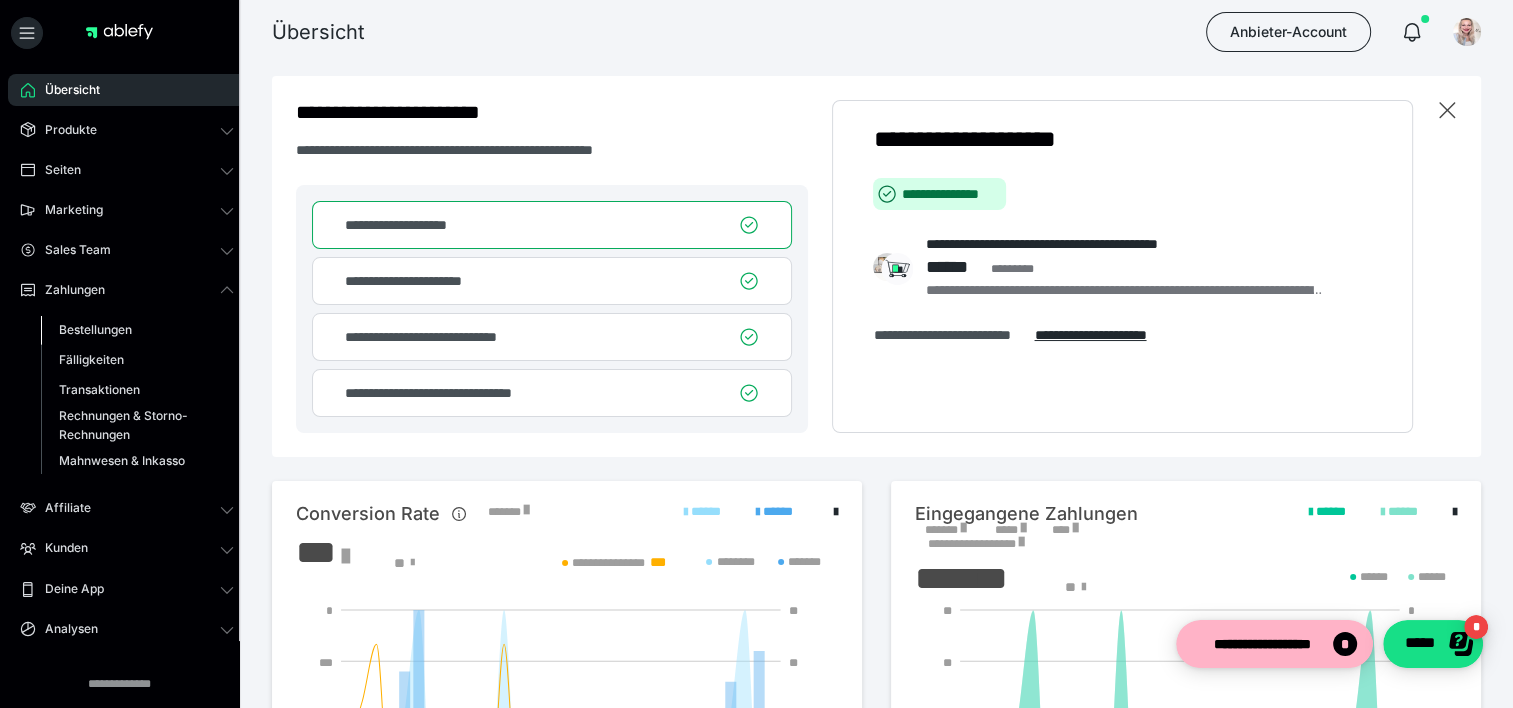 scroll, scrollTop: 0, scrollLeft: 0, axis: both 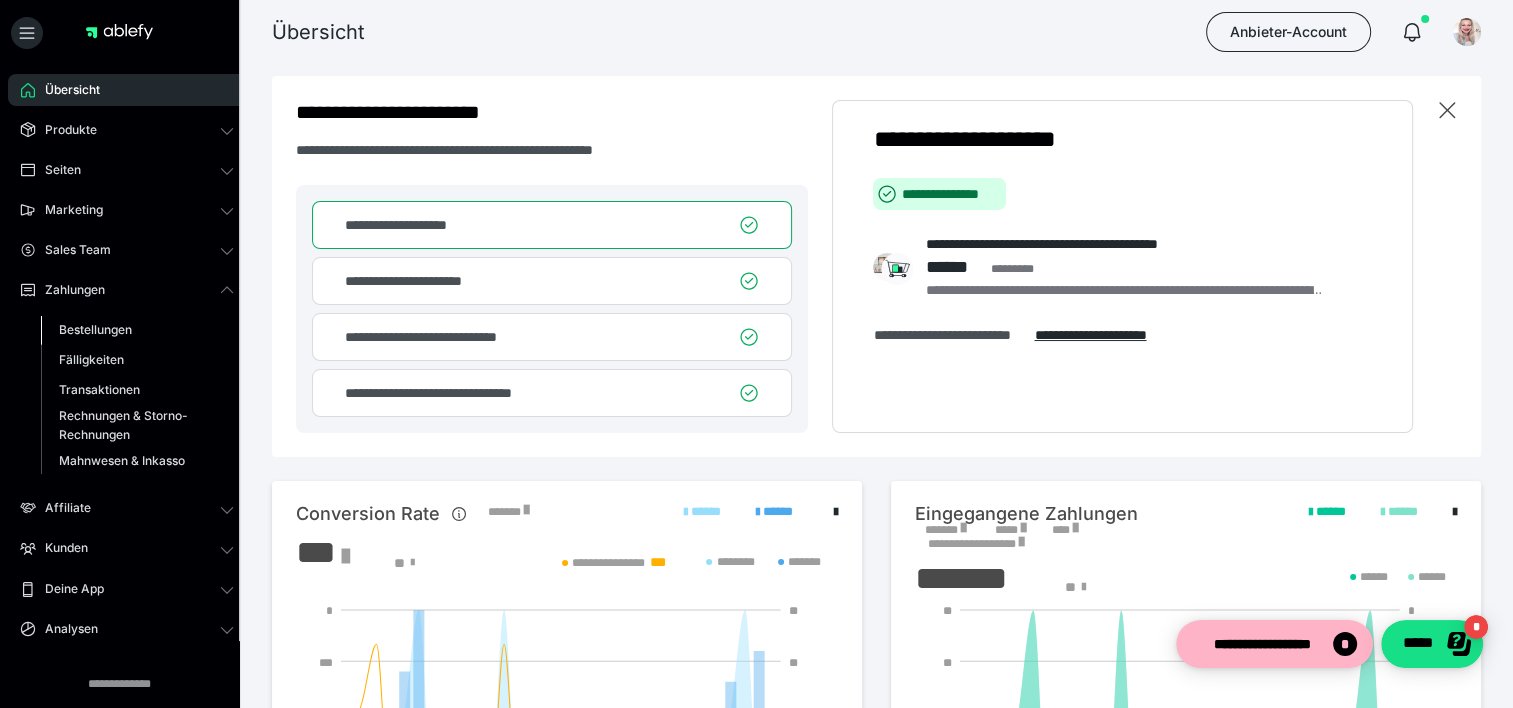 click on "Bestellungen" at bounding box center [95, 329] 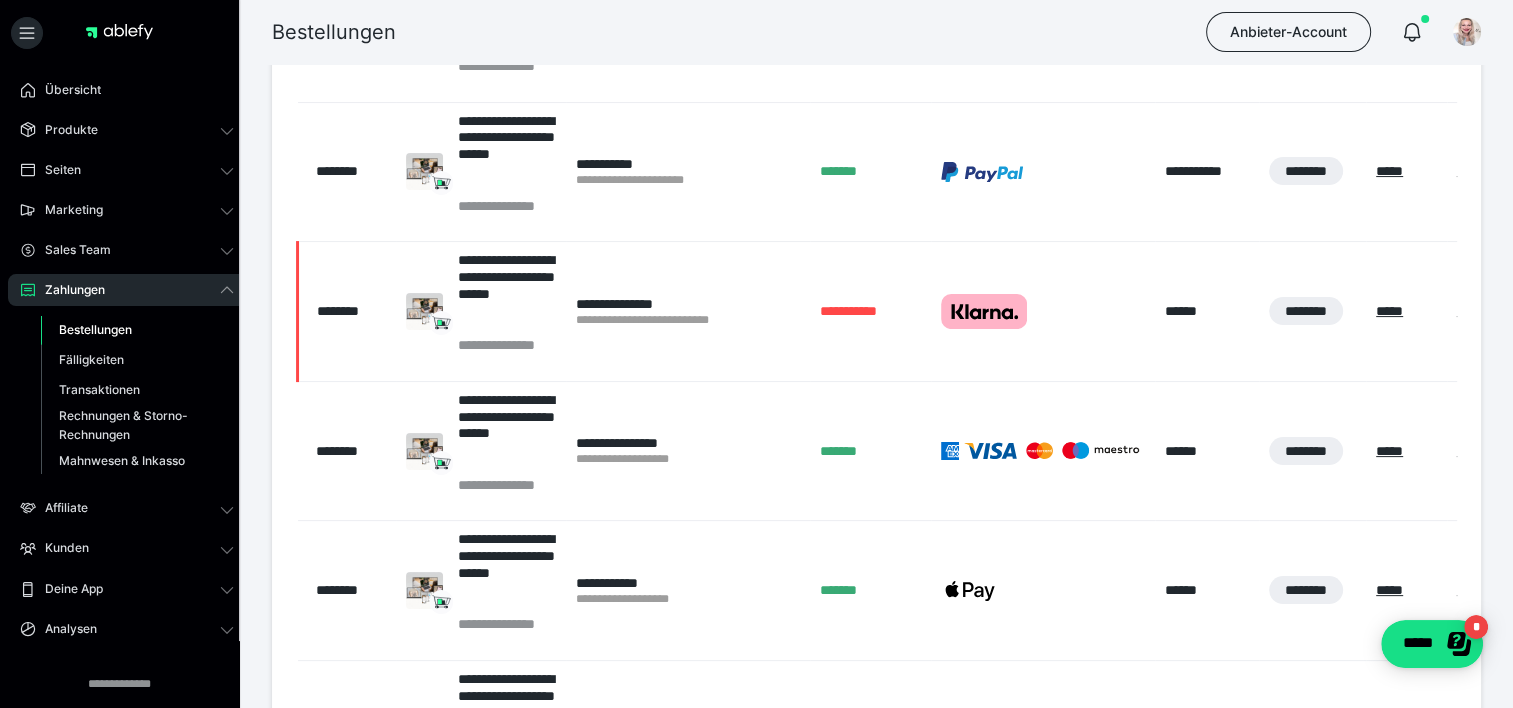 scroll, scrollTop: 300, scrollLeft: 0, axis: vertical 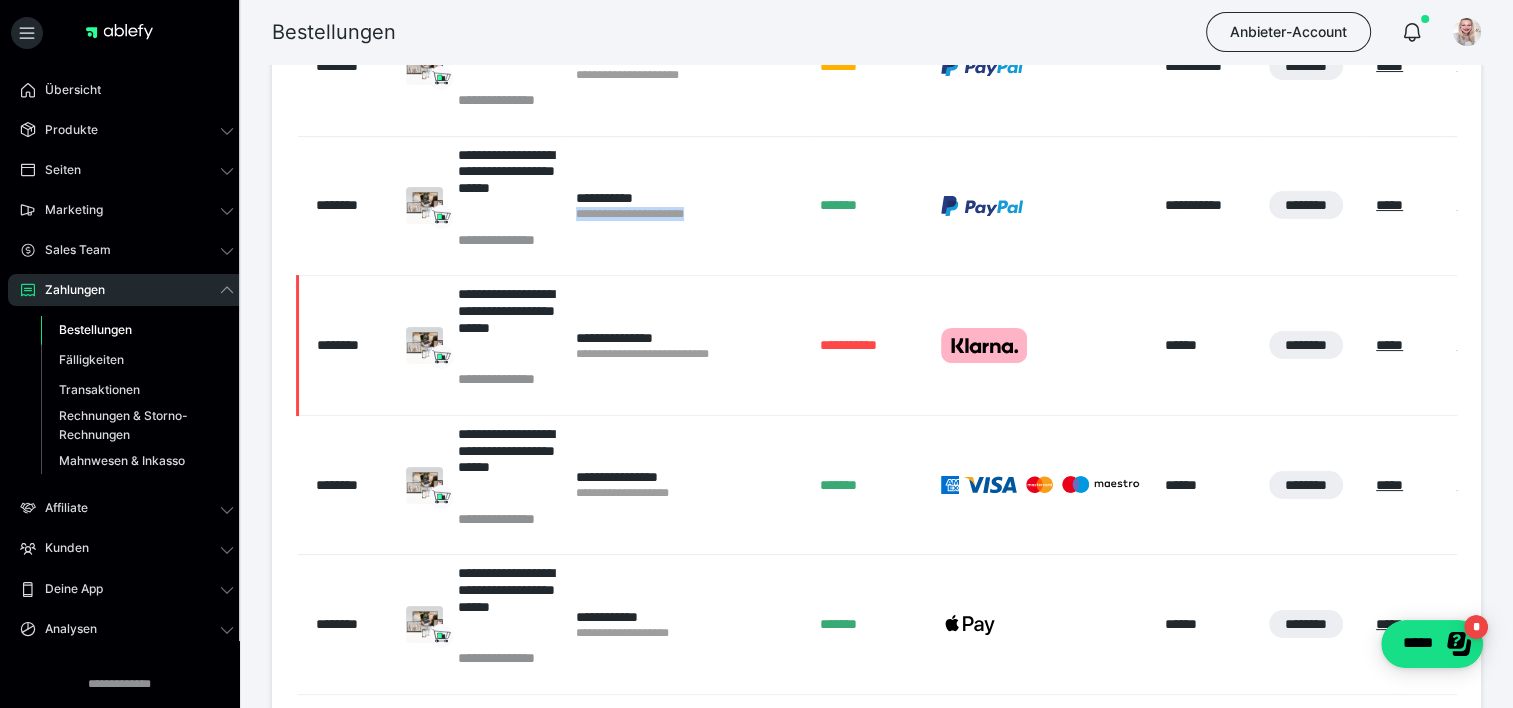 drag, startPoint x: 711, startPoint y: 213, endPoint x: 574, endPoint y: 218, distance: 137.09122 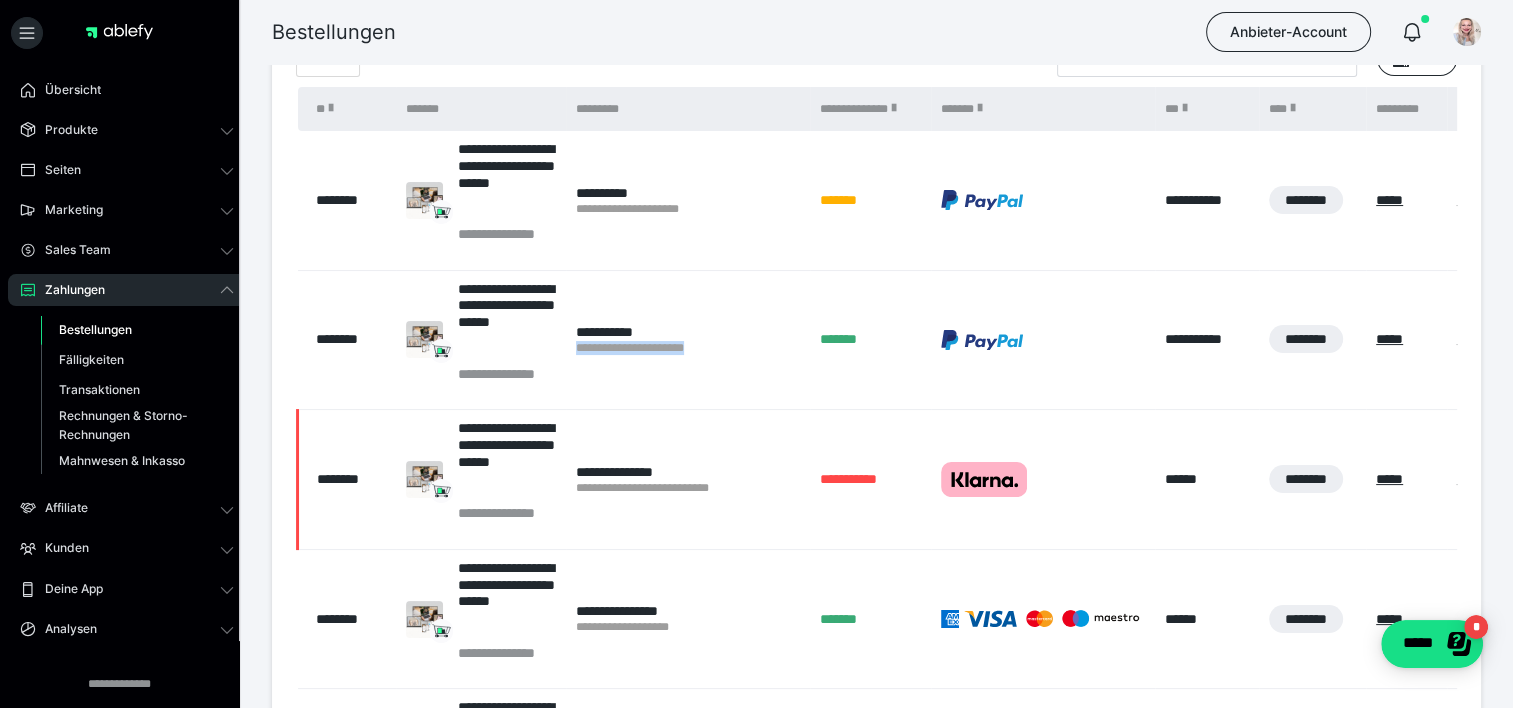 scroll, scrollTop: 200, scrollLeft: 0, axis: vertical 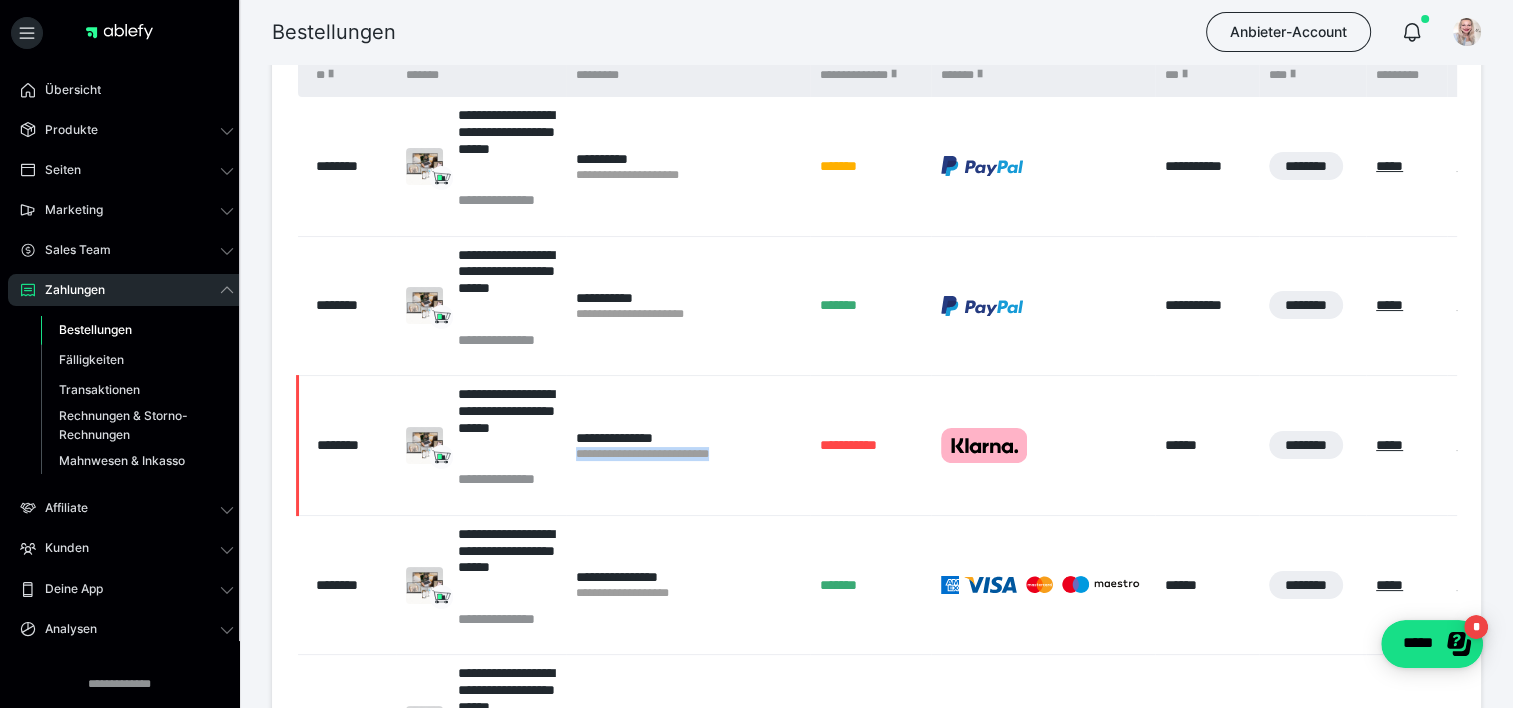 drag, startPoint x: 740, startPoint y: 452, endPoint x: 572, endPoint y: 456, distance: 168.0476 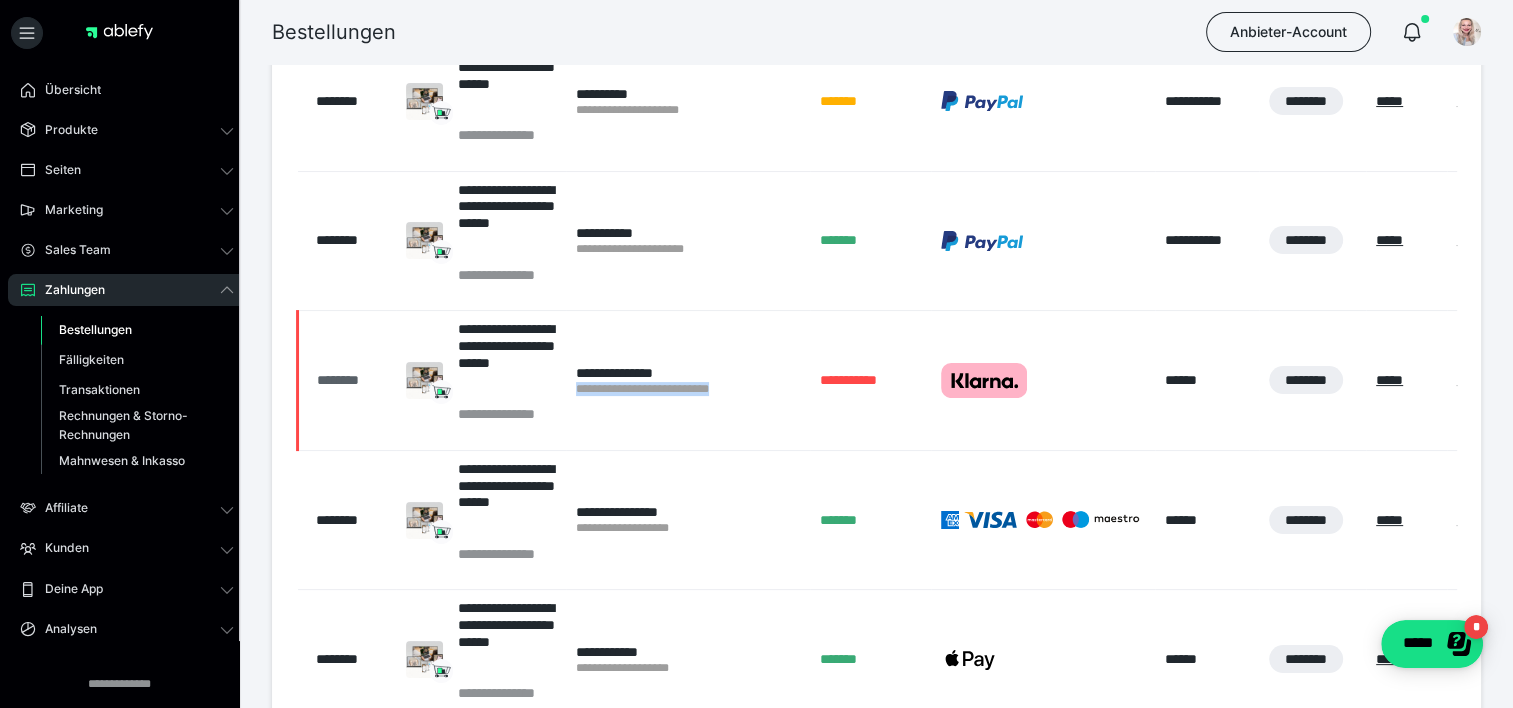 scroll, scrollTop: 300, scrollLeft: 0, axis: vertical 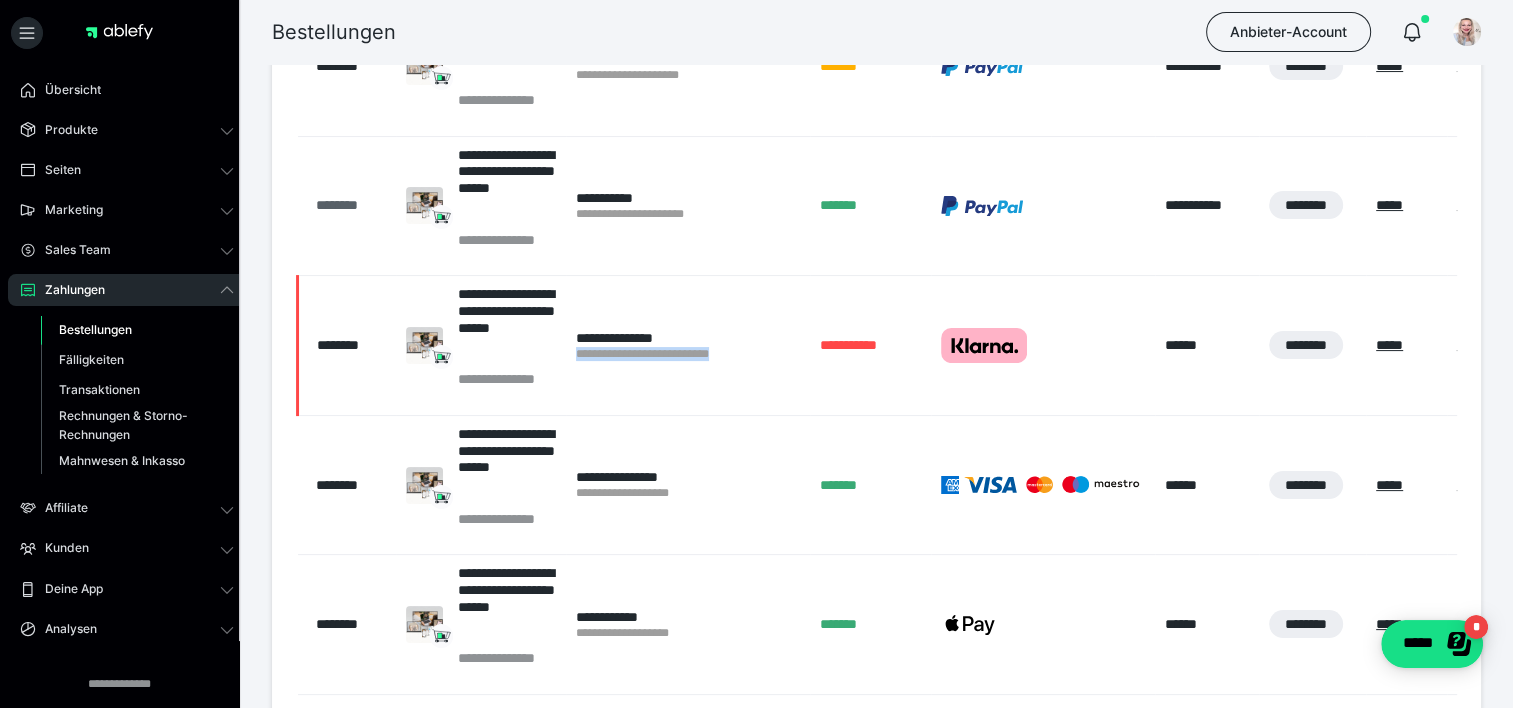 click on "********" at bounding box center [351, 205] 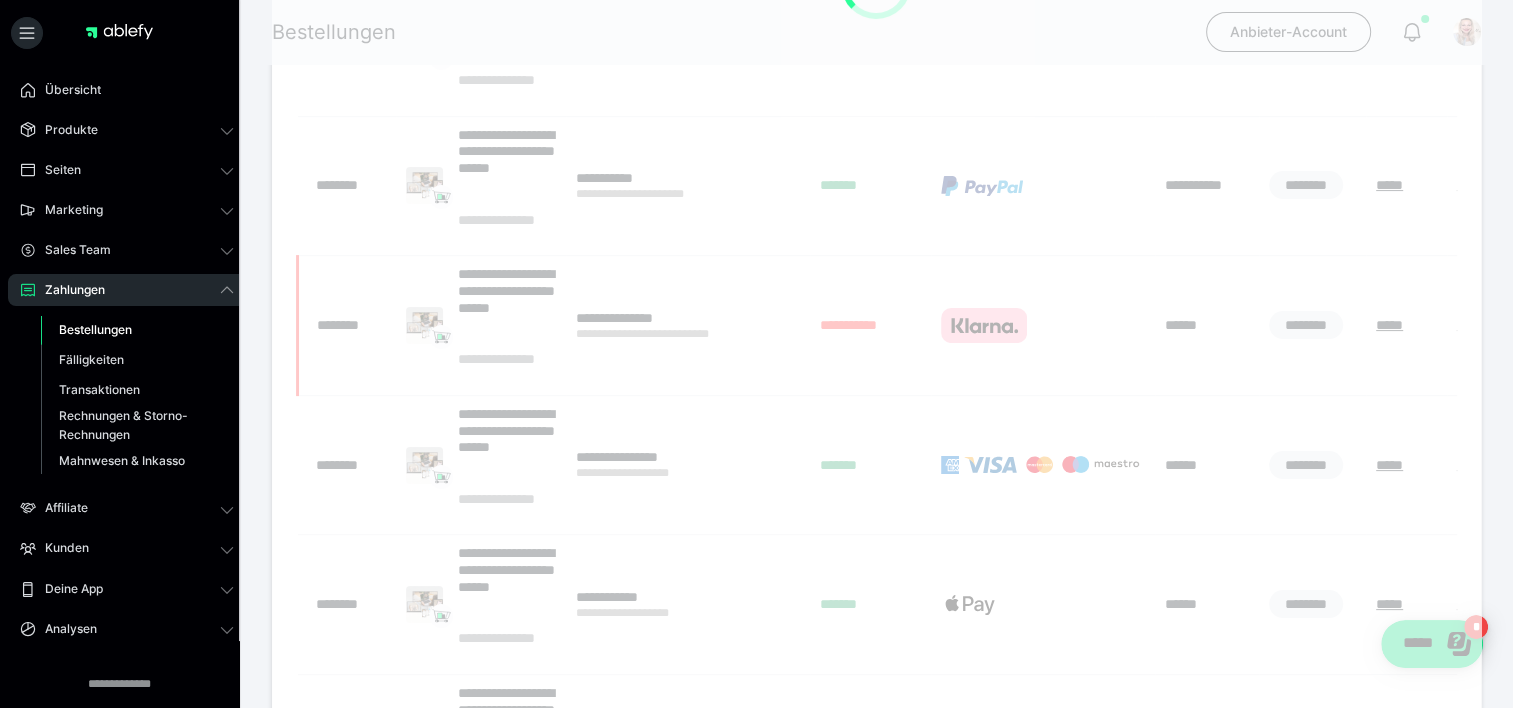scroll, scrollTop: 320, scrollLeft: 0, axis: vertical 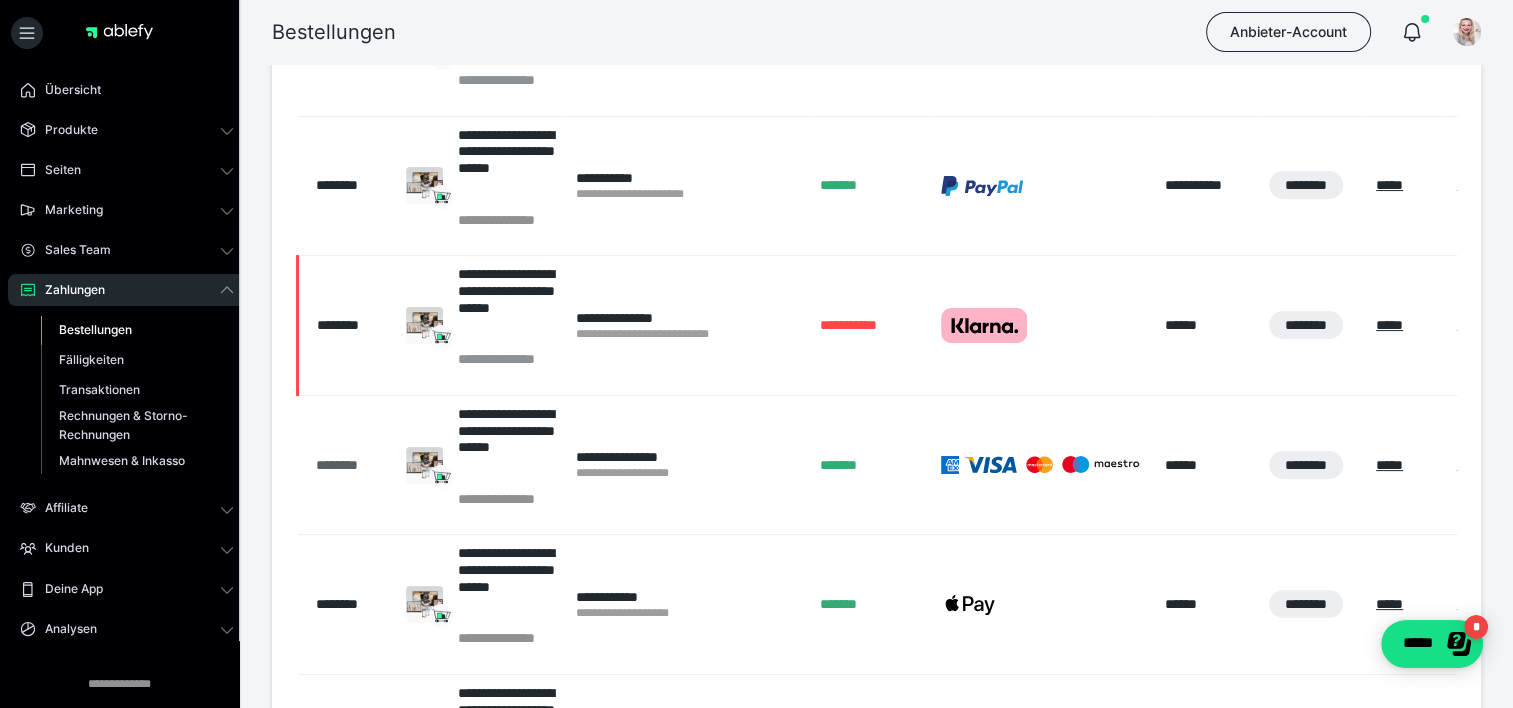click on "********" at bounding box center (351, 465) 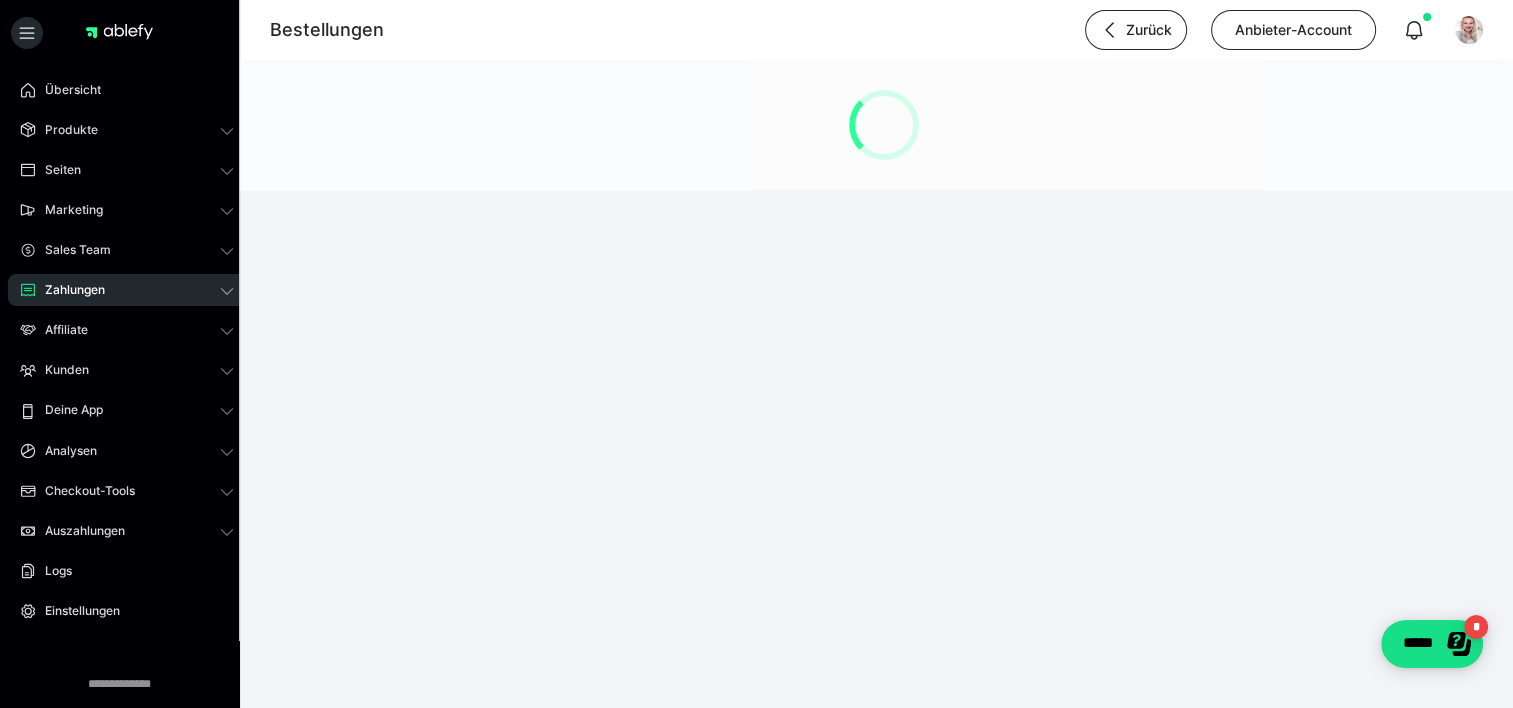 scroll, scrollTop: 0, scrollLeft: 0, axis: both 